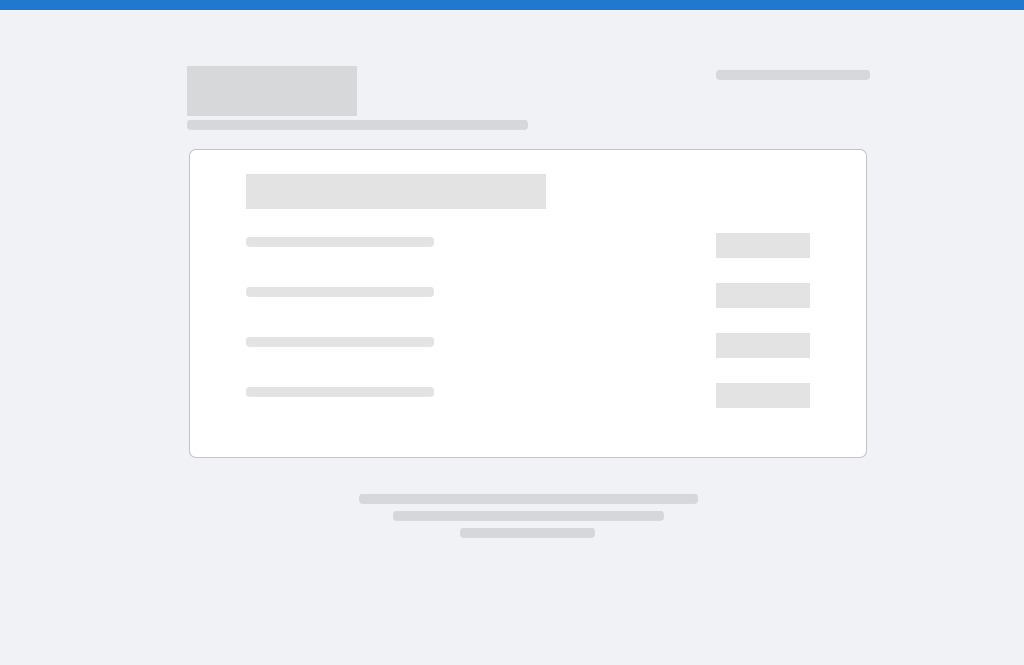scroll, scrollTop: 0, scrollLeft: 0, axis: both 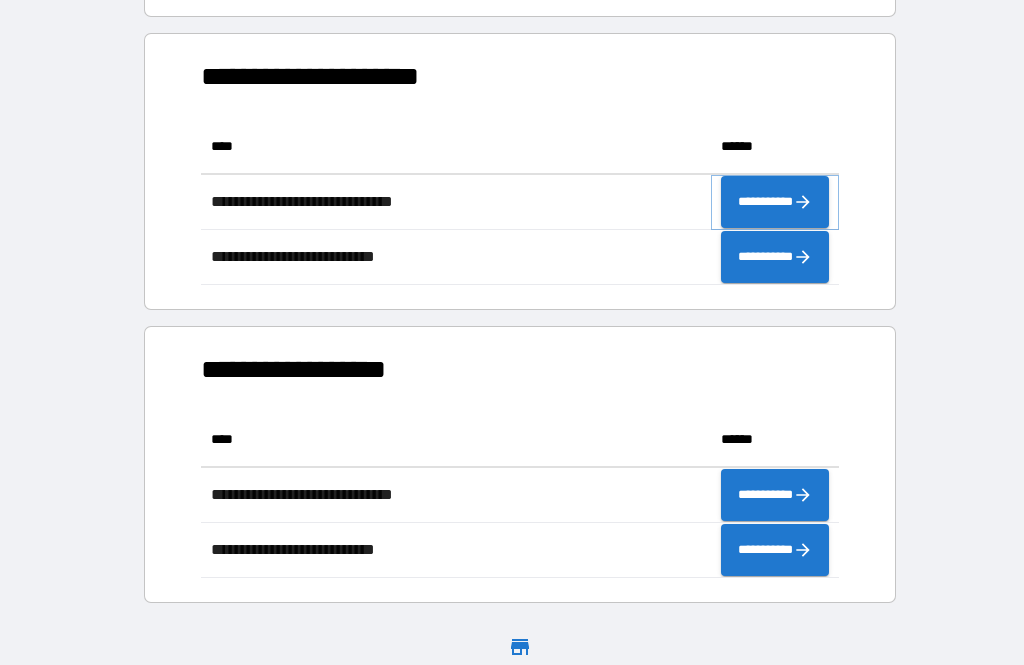 click on "**********" at bounding box center (775, 202) 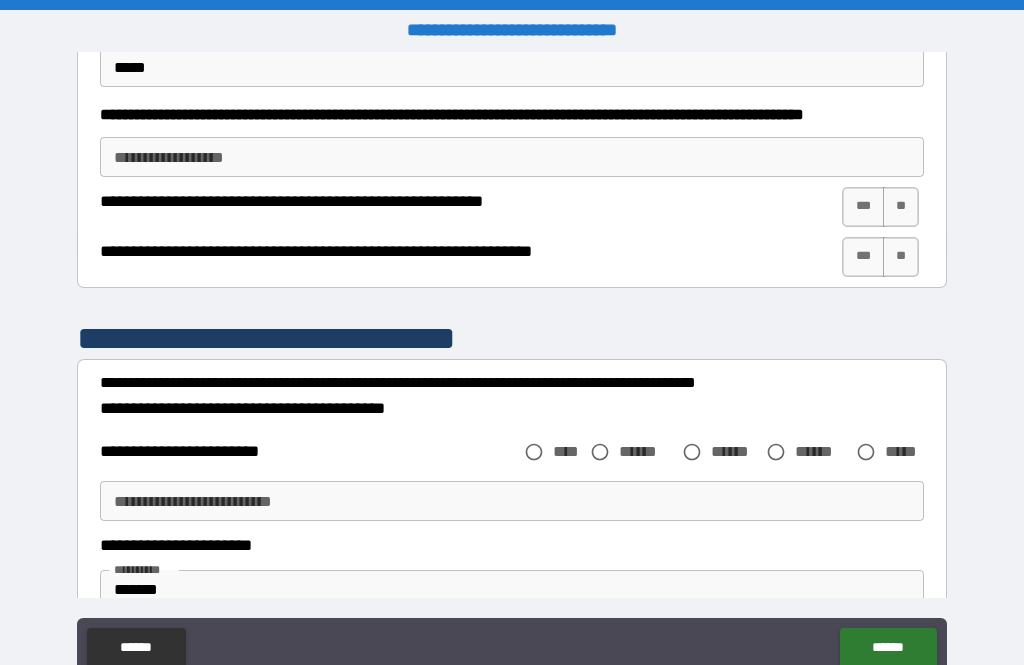 scroll, scrollTop: 962, scrollLeft: 0, axis: vertical 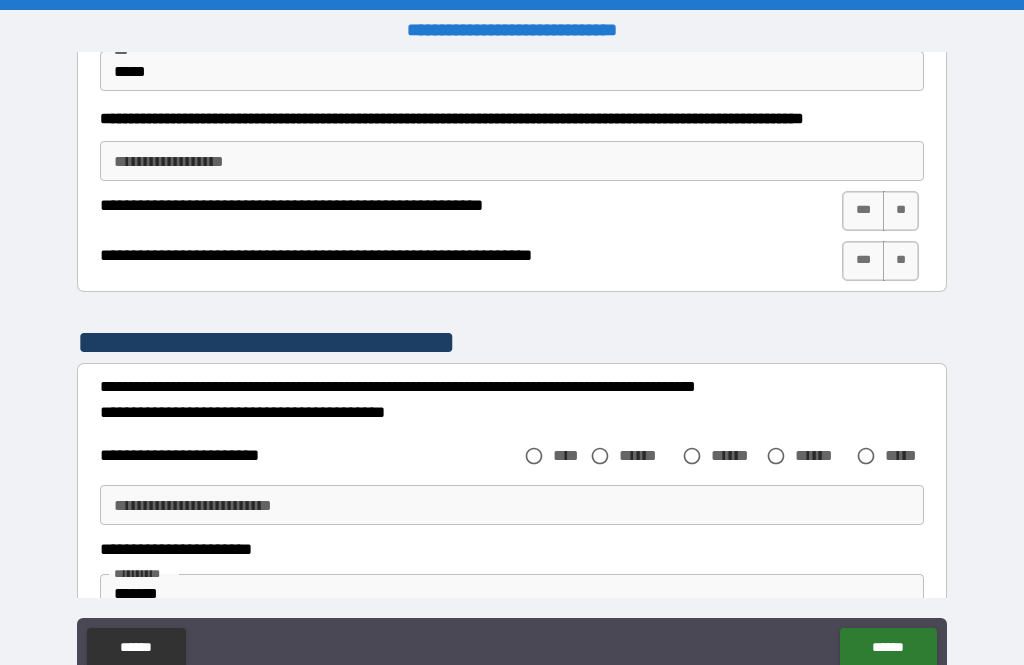 click on "***" at bounding box center (863, 211) 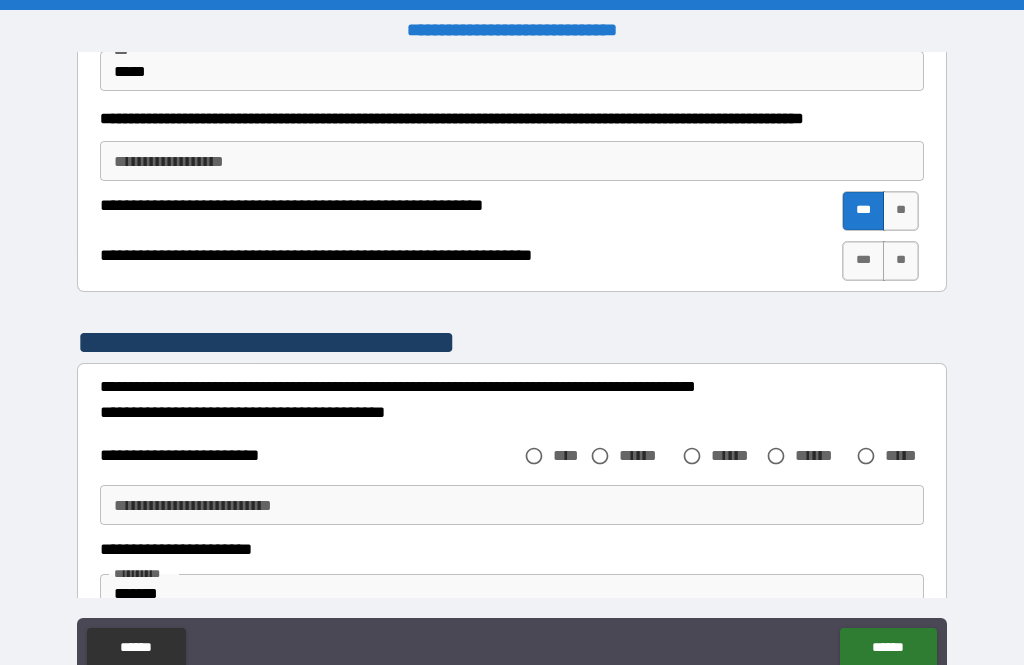 click on "***" at bounding box center (863, 261) 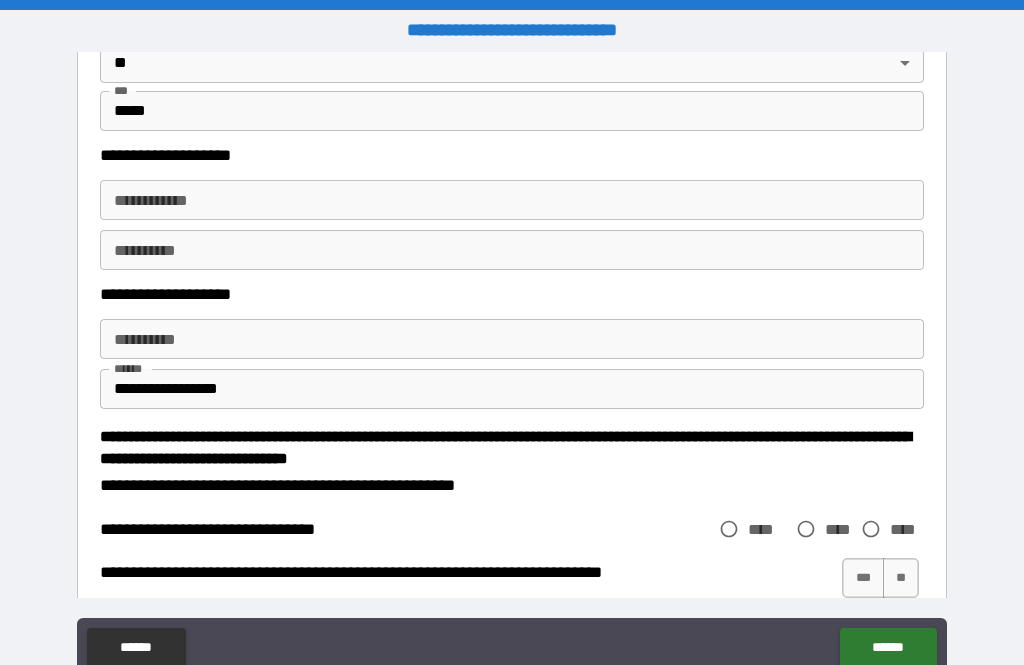 scroll, scrollTop: 2057, scrollLeft: 0, axis: vertical 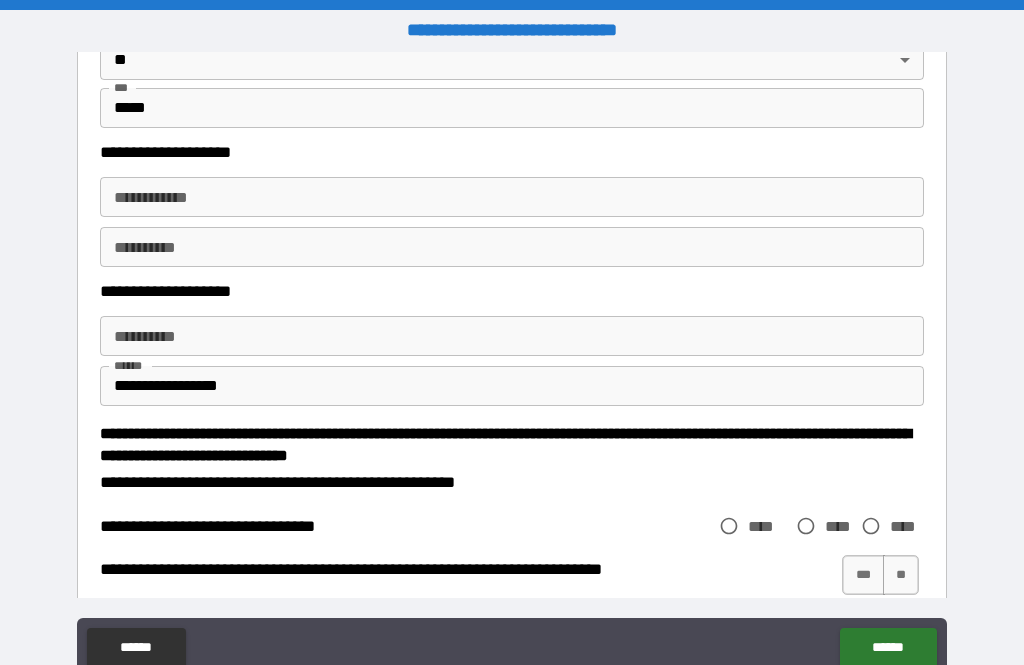 click on "**********" at bounding box center [512, 197] 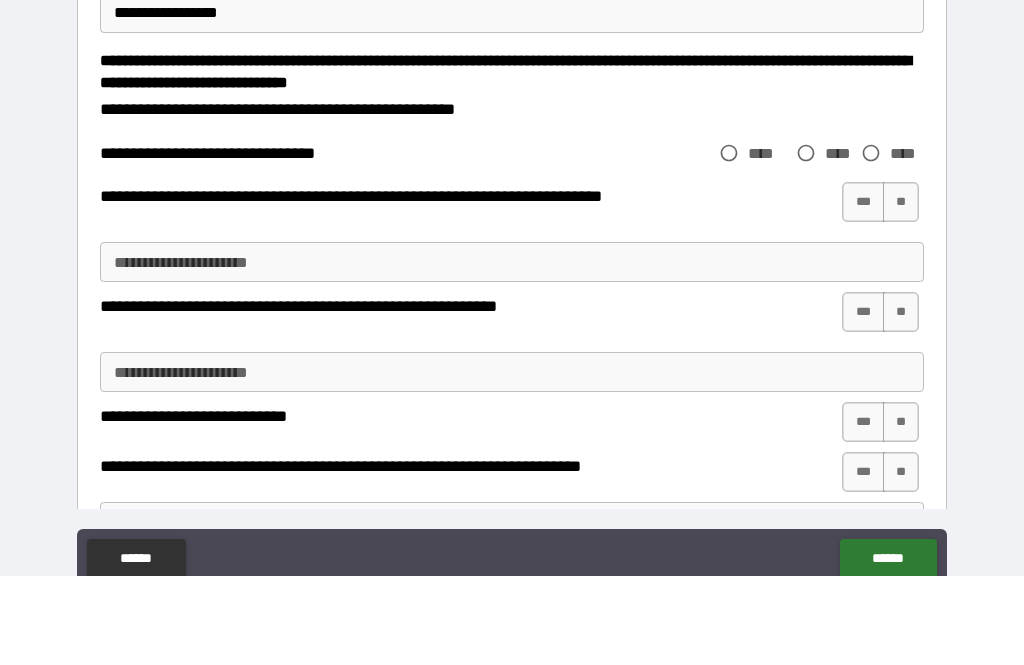scroll, scrollTop: 2336, scrollLeft: 0, axis: vertical 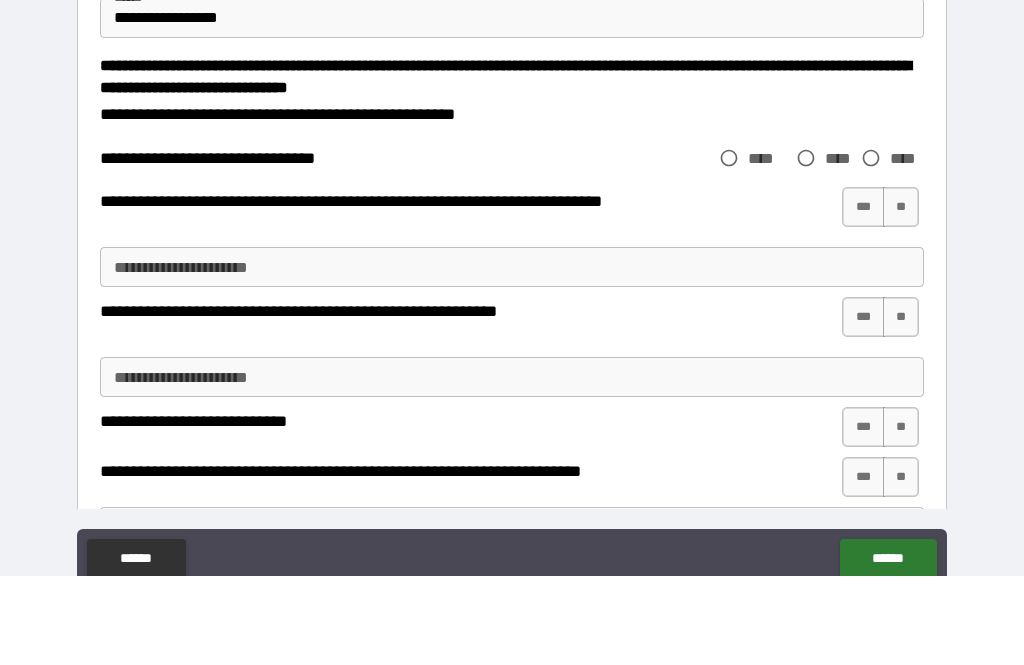 type on "**********" 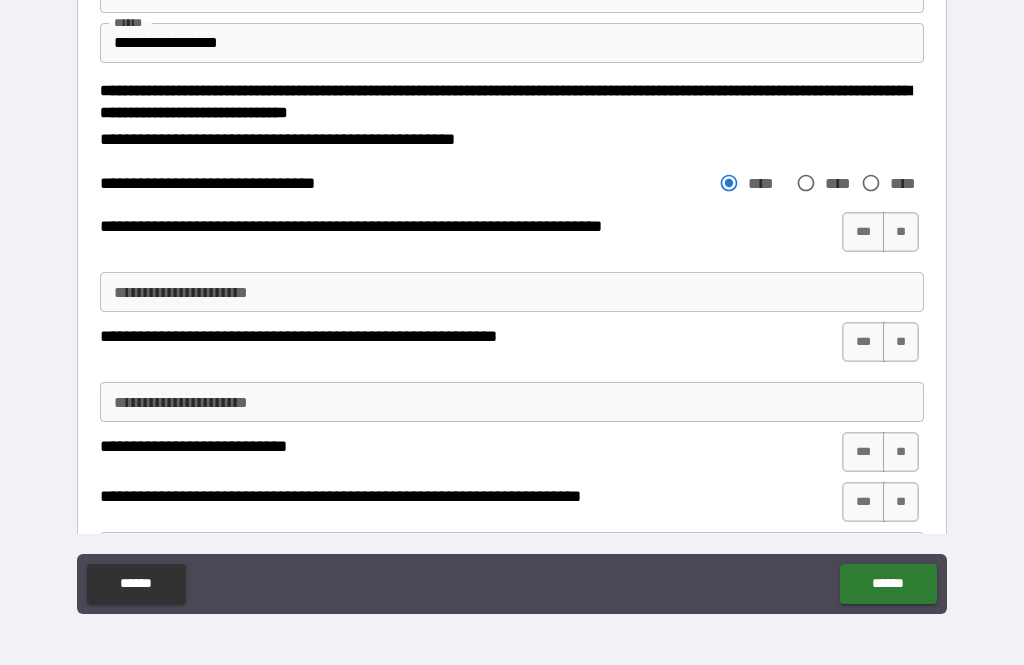 click on "***" at bounding box center [863, 232] 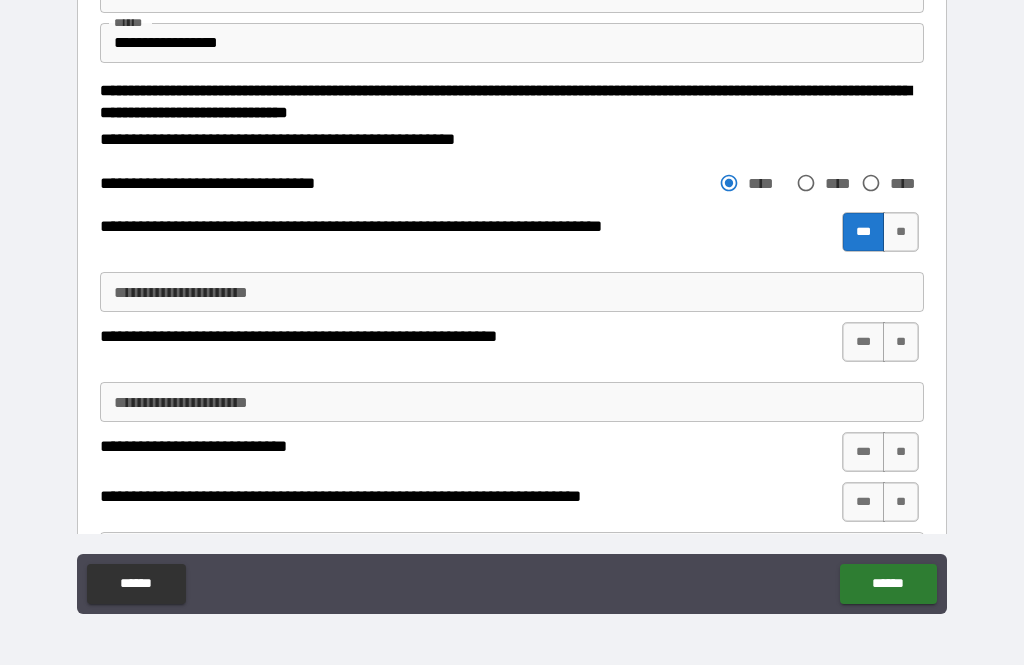 click on "**********" at bounding box center (512, 292) 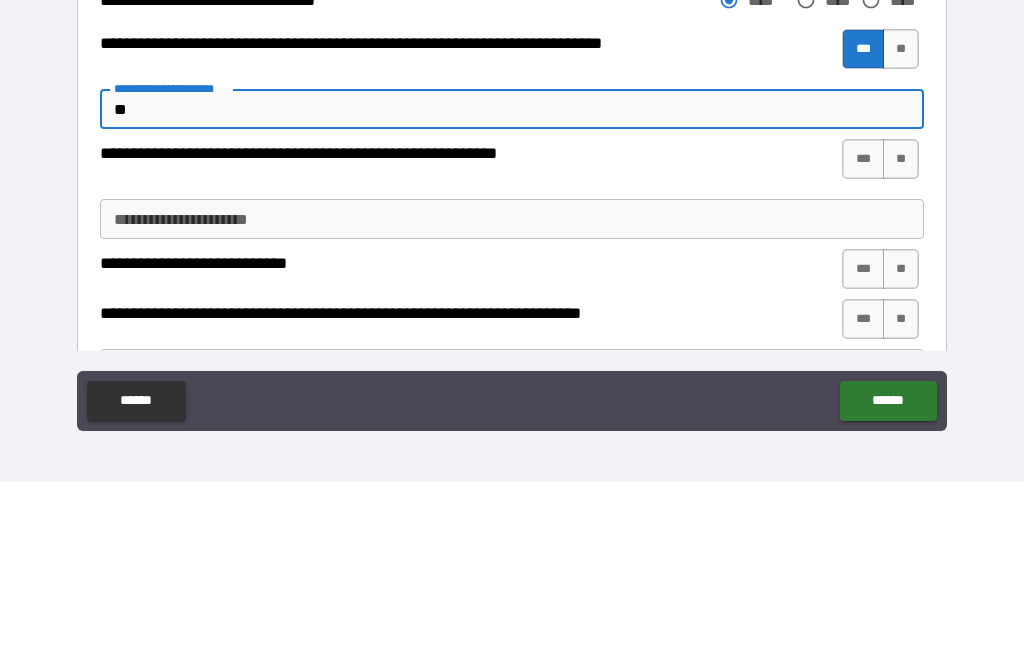 type on "*" 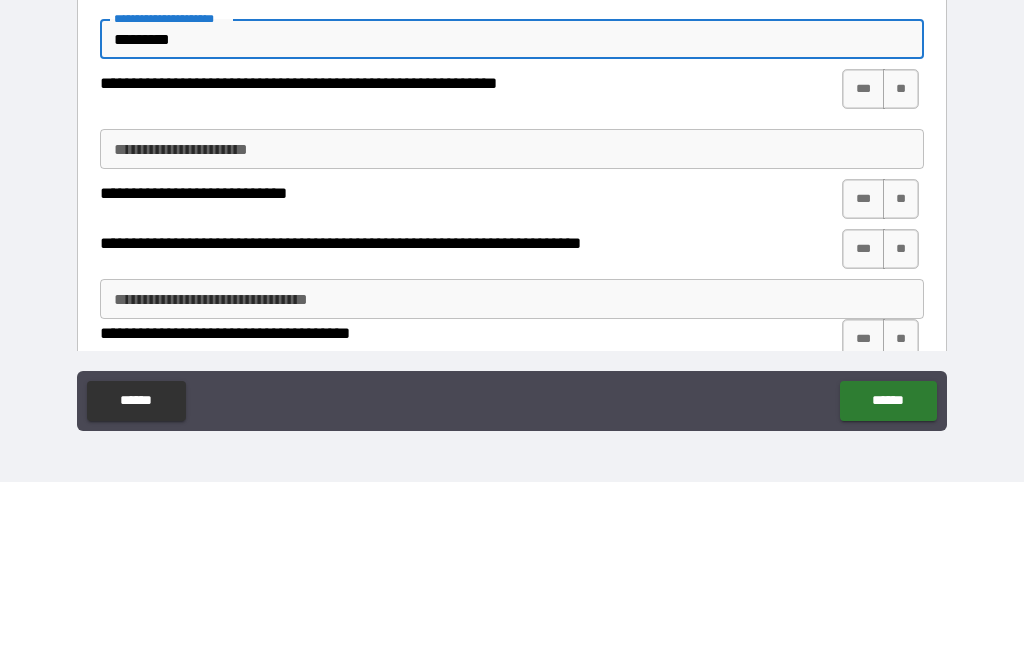 scroll, scrollTop: 2419, scrollLeft: 0, axis: vertical 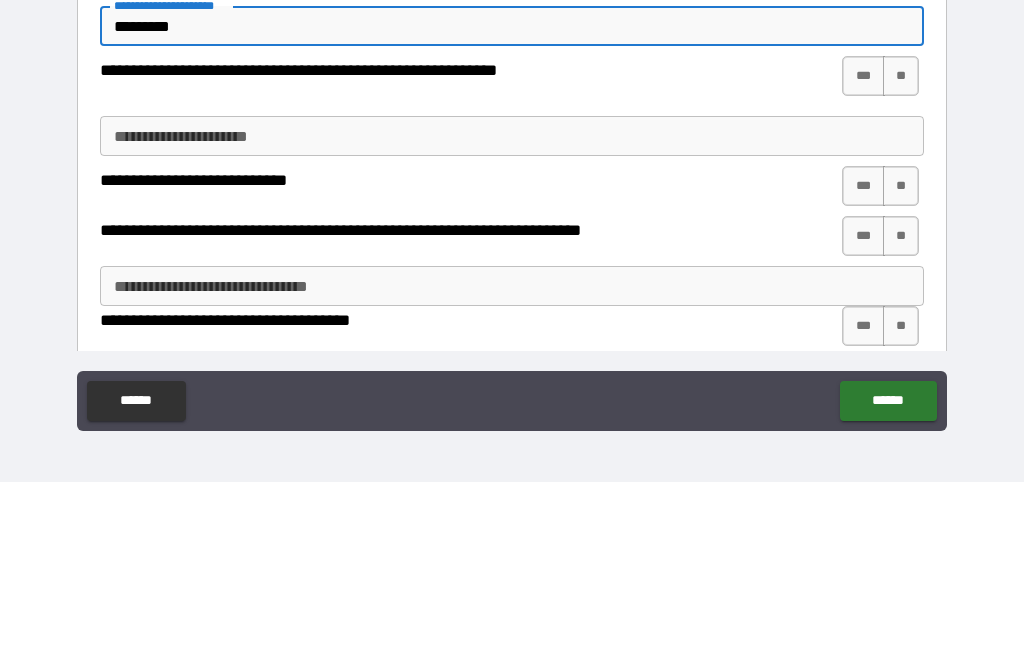 type on "*********" 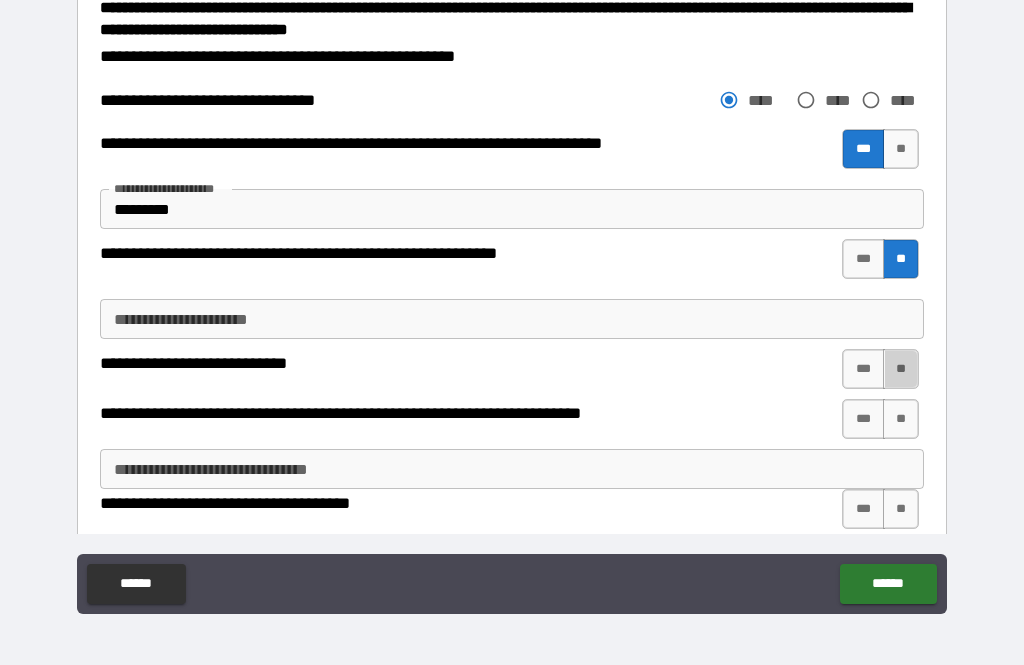 click on "**" at bounding box center (901, 369) 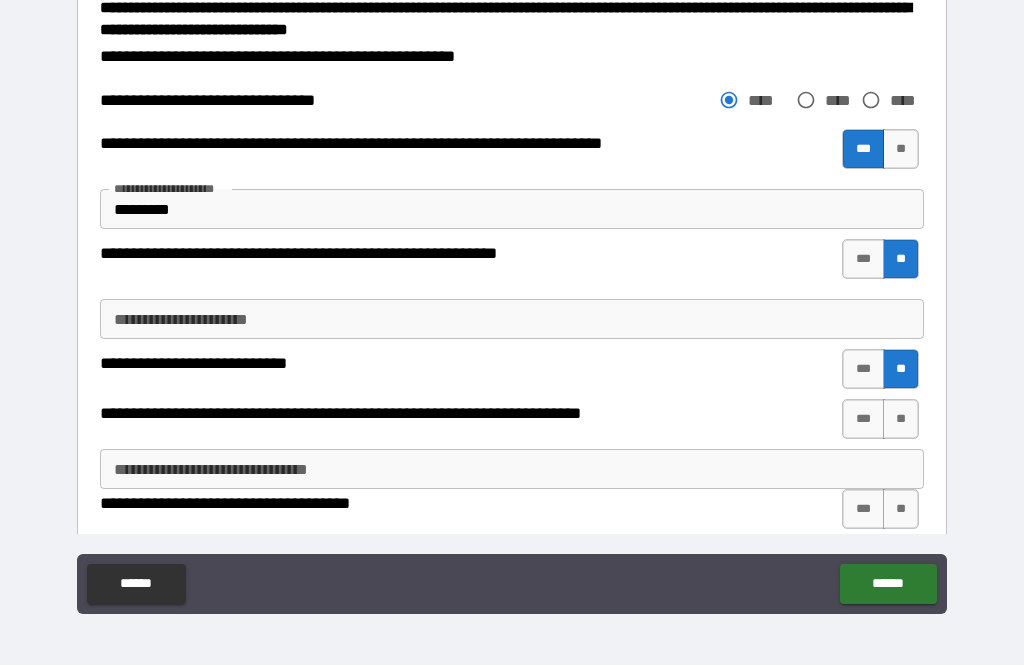 click on "**" at bounding box center (901, 419) 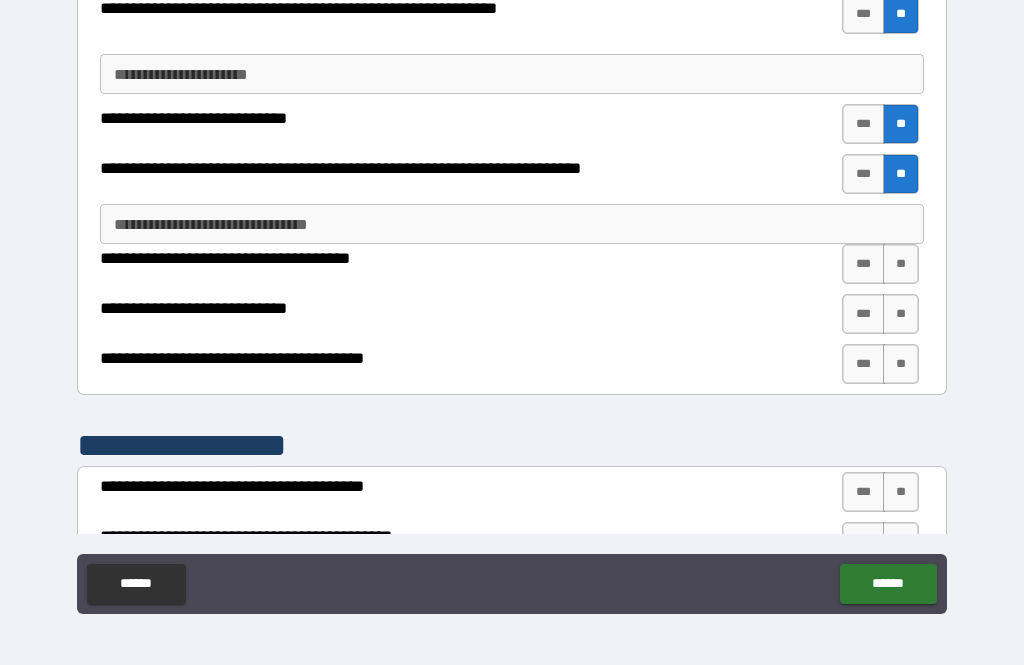 scroll, scrollTop: 2665, scrollLeft: 0, axis: vertical 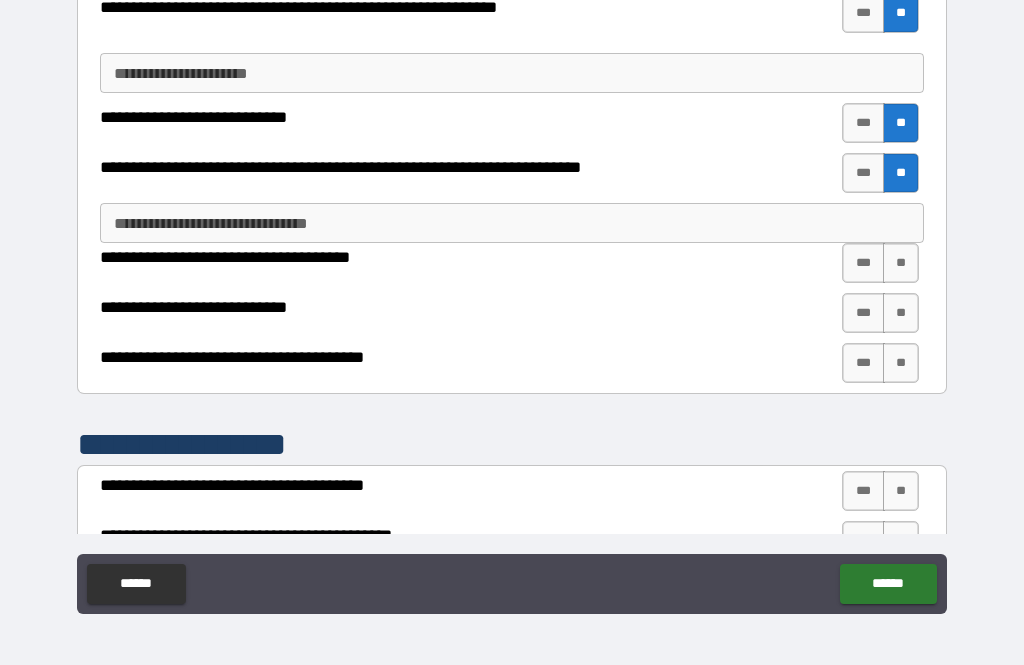 click on "**" at bounding box center [901, 263] 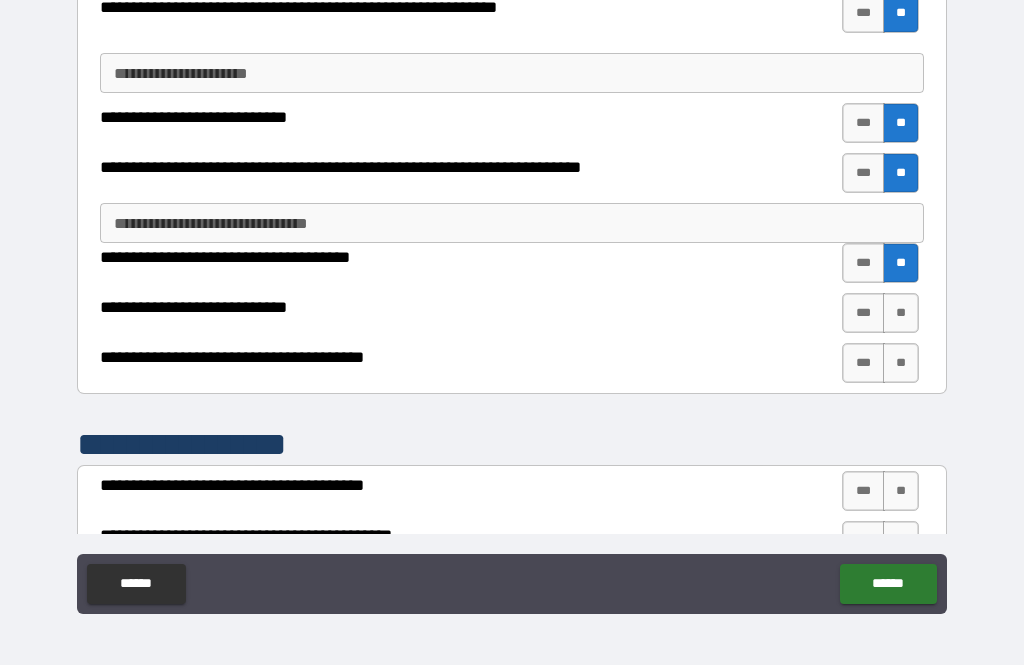 click on "***" at bounding box center [863, 313] 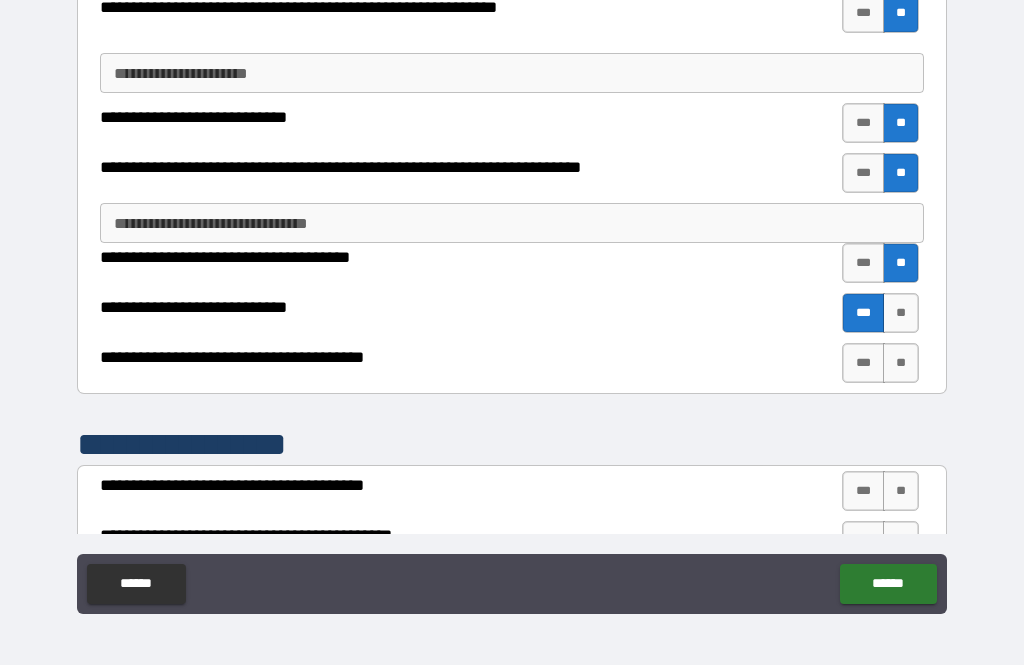 click on "***" at bounding box center (863, 363) 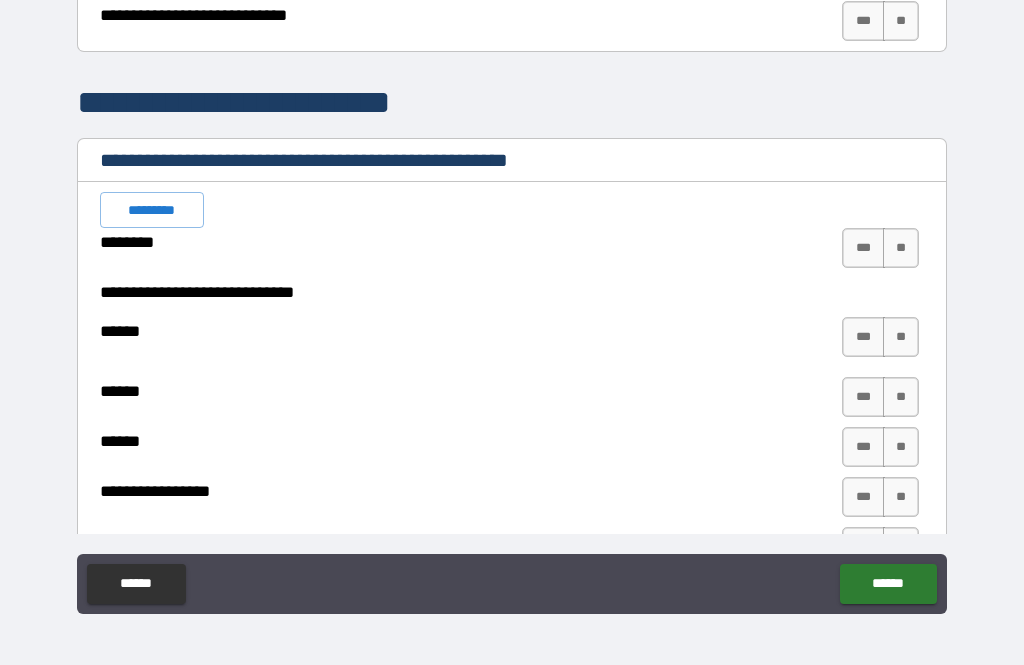scroll, scrollTop: 3235, scrollLeft: 0, axis: vertical 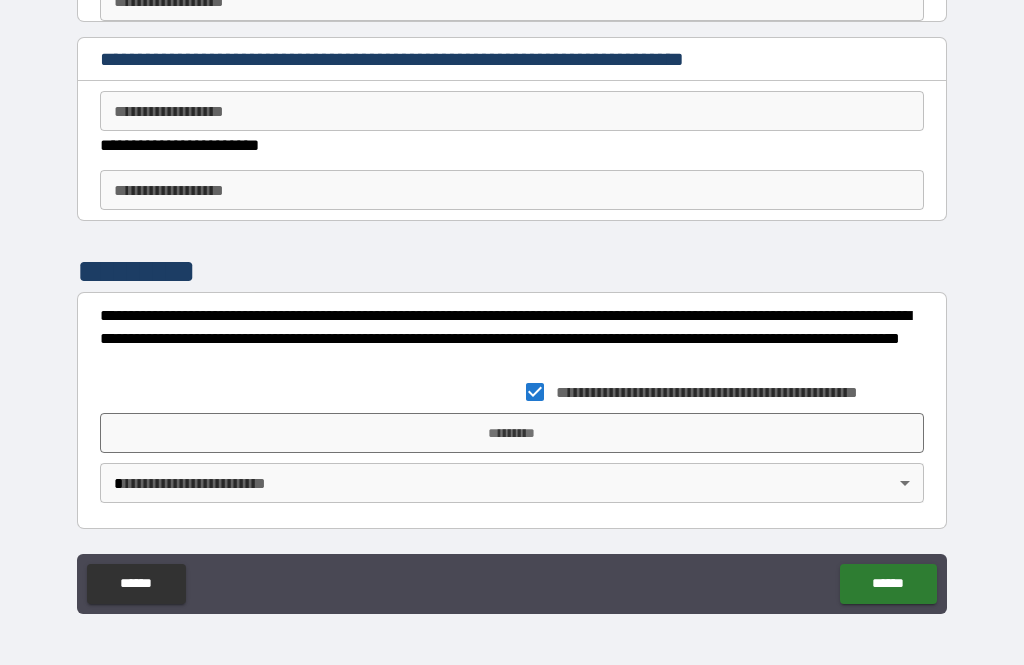 click on "*********" at bounding box center [512, 433] 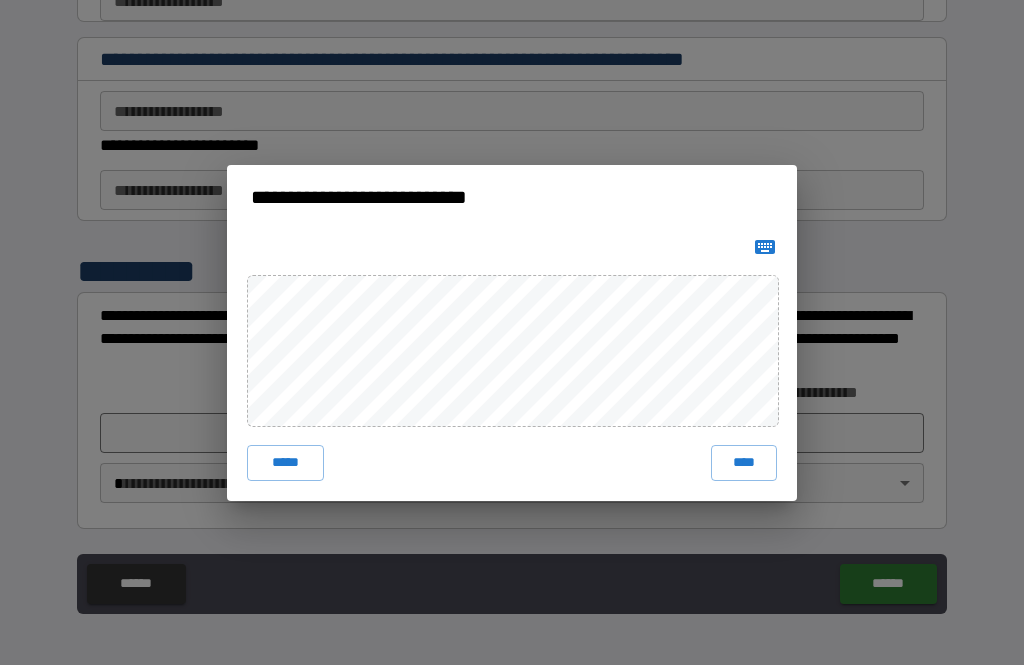click on "****" at bounding box center (744, 463) 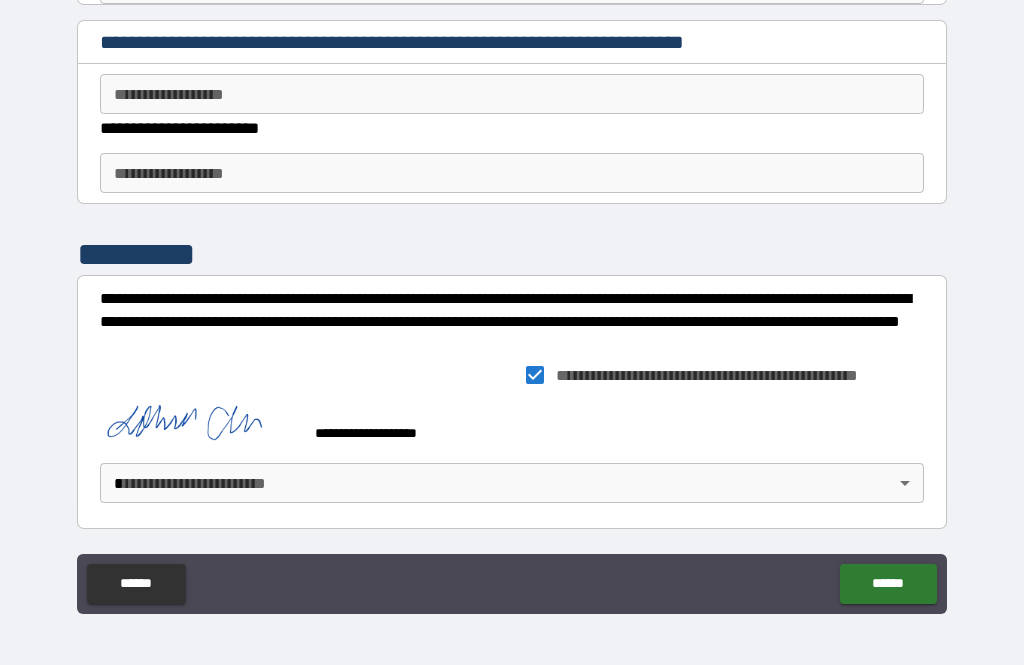 scroll, scrollTop: 4988, scrollLeft: 0, axis: vertical 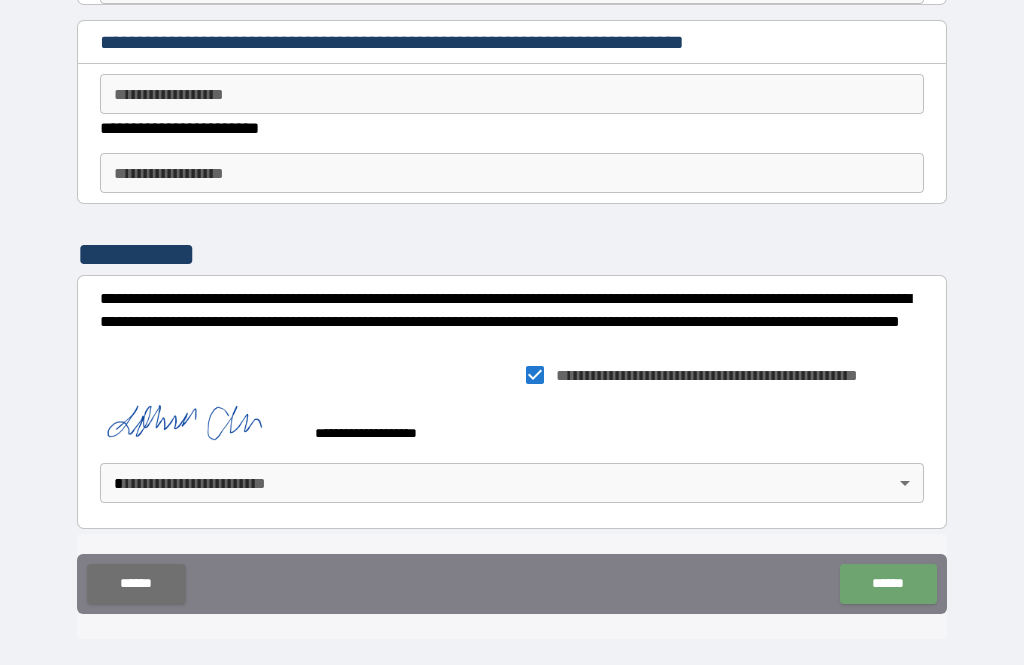 click on "******" at bounding box center [888, 584] 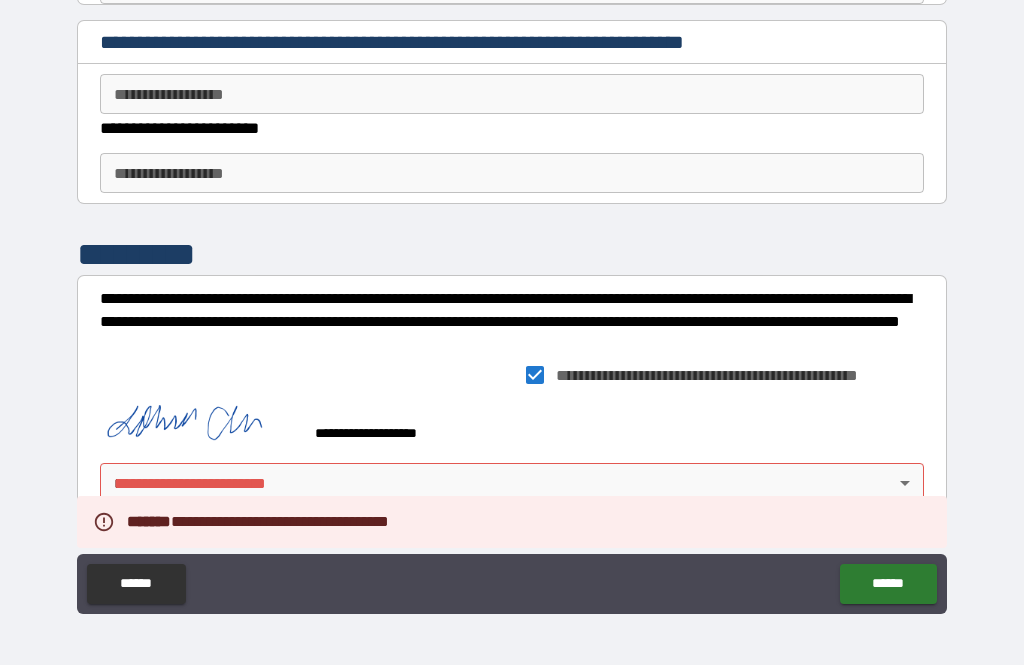 scroll, scrollTop: 4988, scrollLeft: 0, axis: vertical 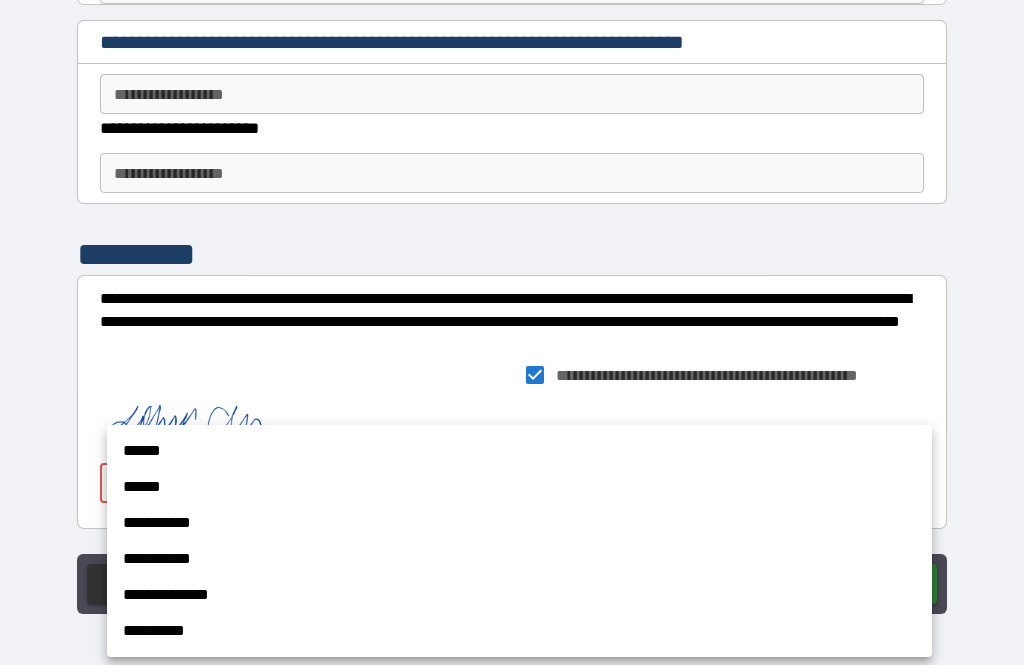 click on "******" at bounding box center (519, 451) 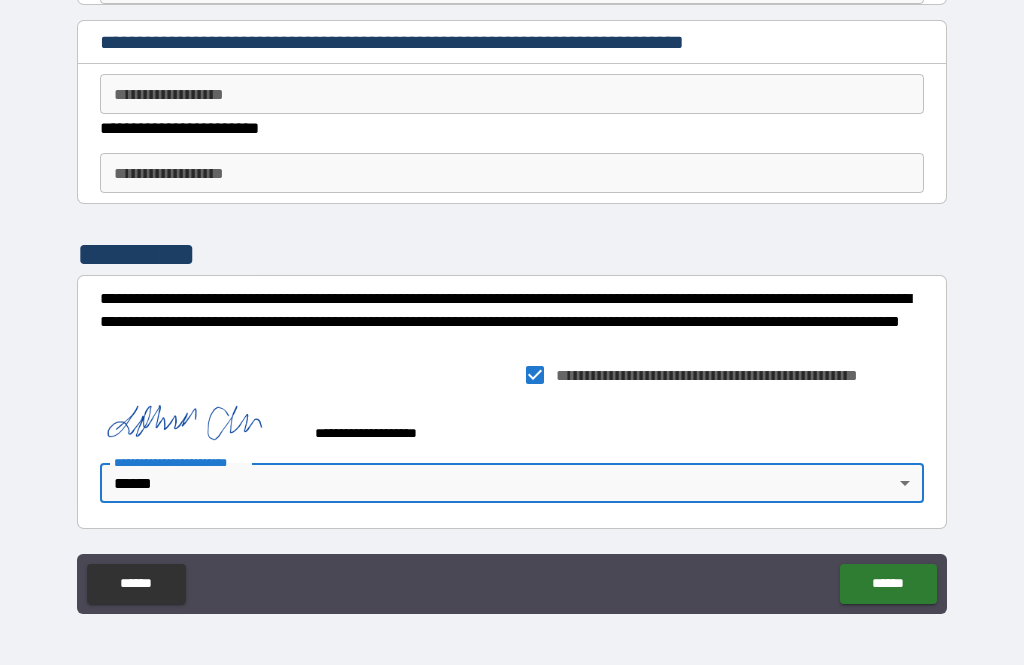 click on "******" at bounding box center (888, 584) 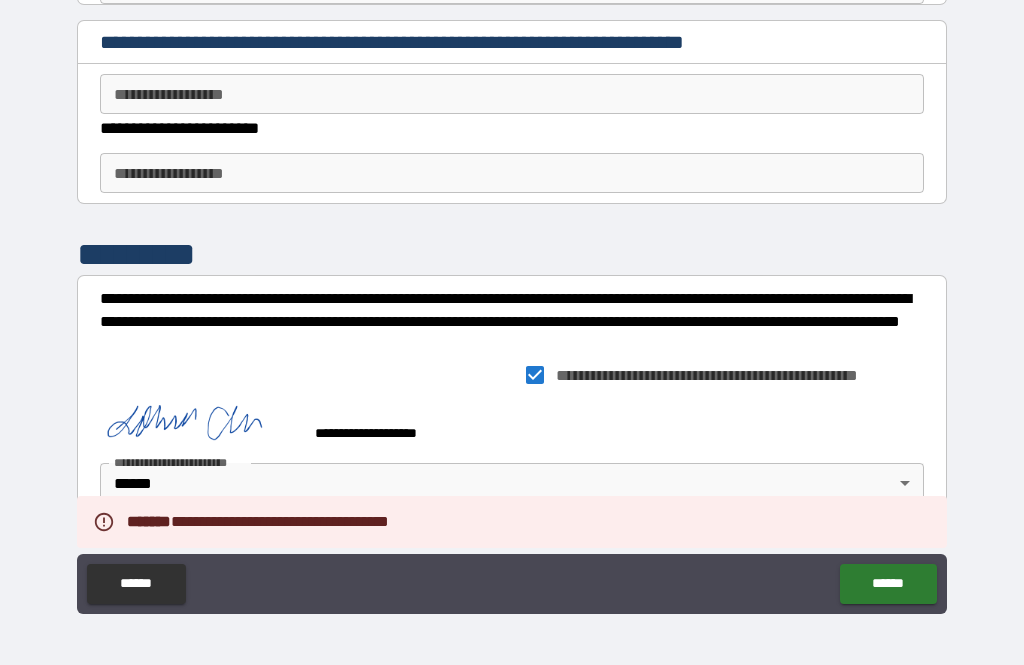 scroll, scrollTop: 4988, scrollLeft: 0, axis: vertical 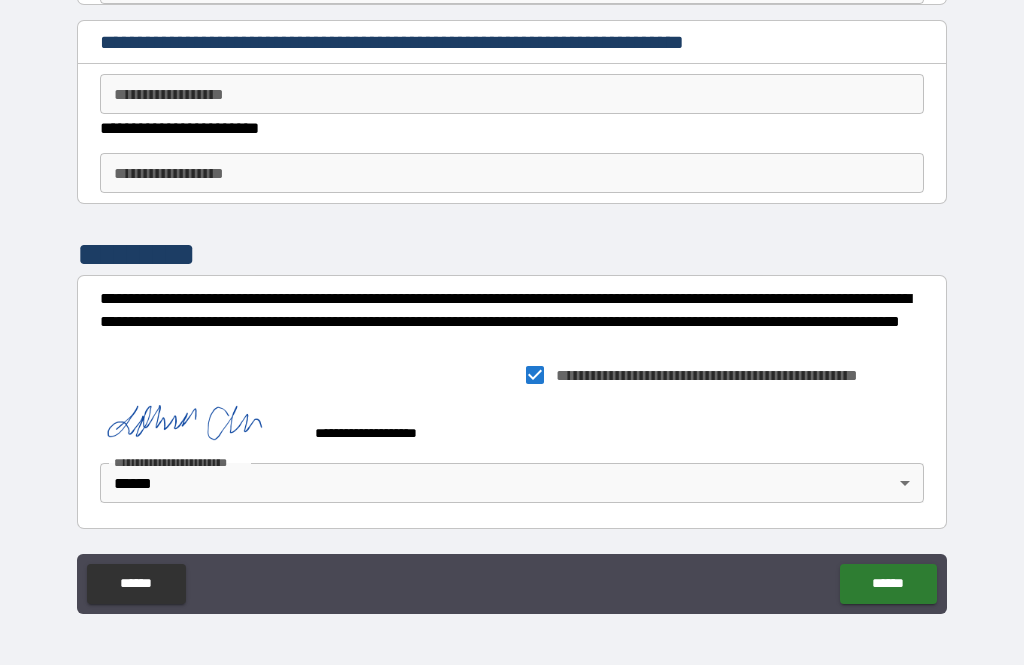 click on "******" at bounding box center [888, 584] 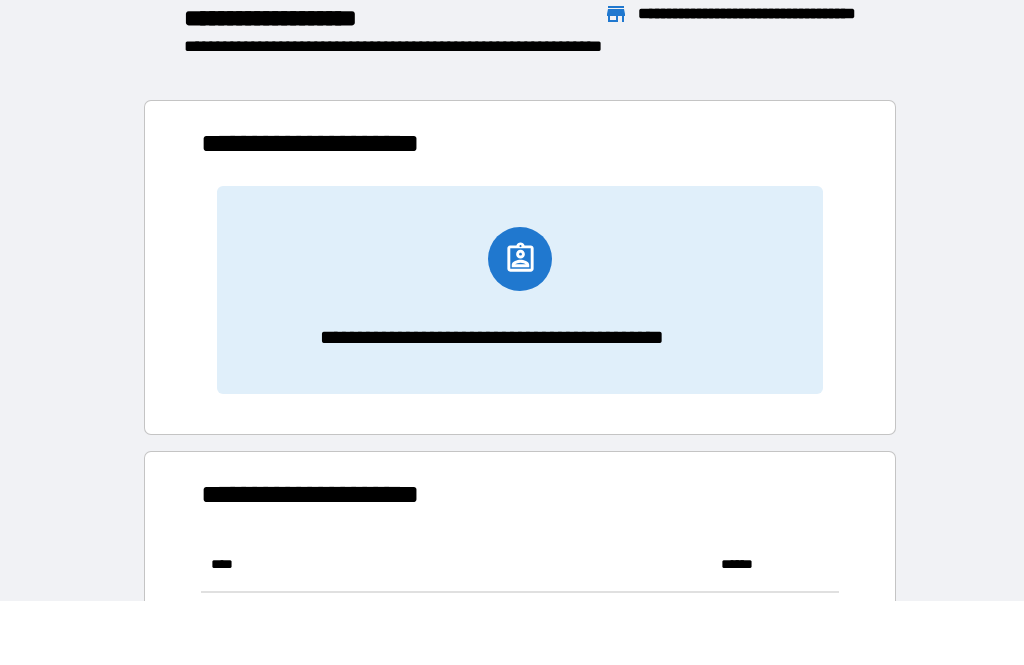 scroll, scrollTop: 166, scrollLeft: 638, axis: both 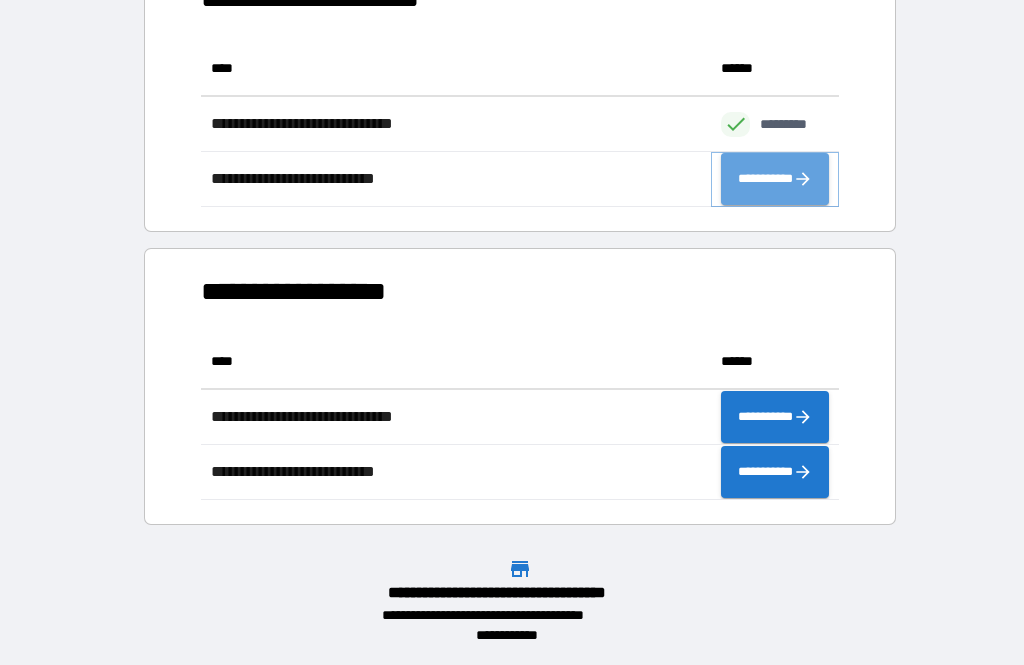 click on "**********" at bounding box center [775, 179] 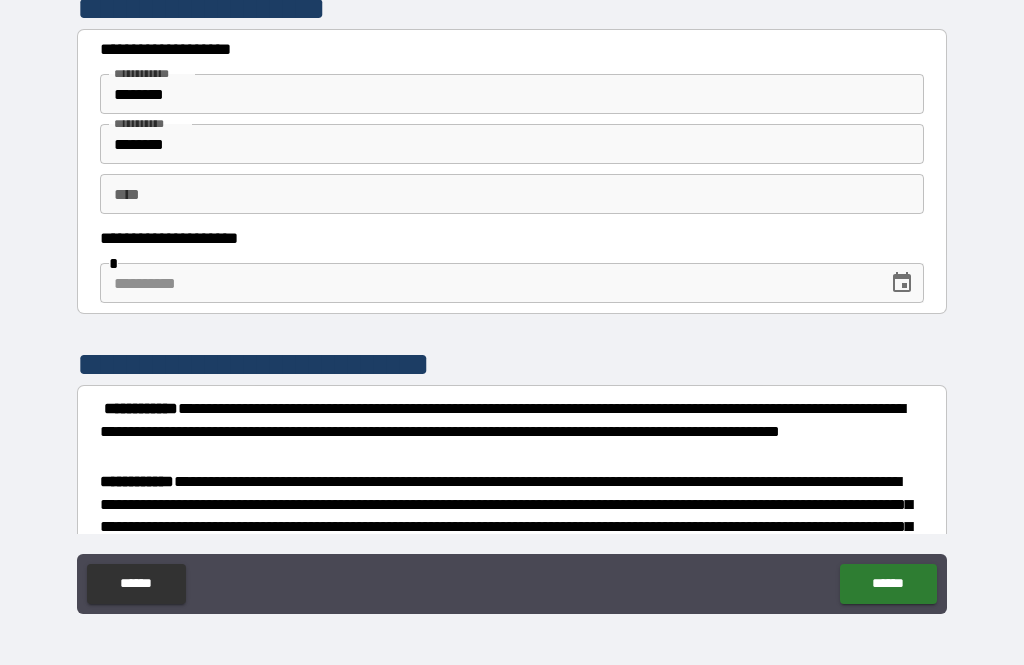 click at bounding box center [487, 283] 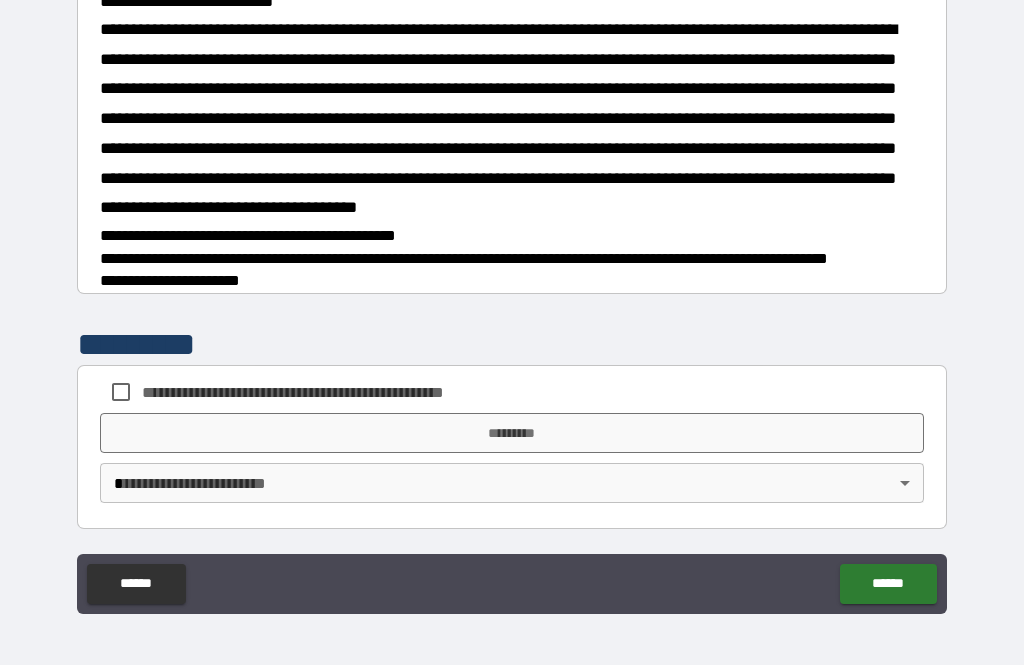 scroll, scrollTop: 1697, scrollLeft: 0, axis: vertical 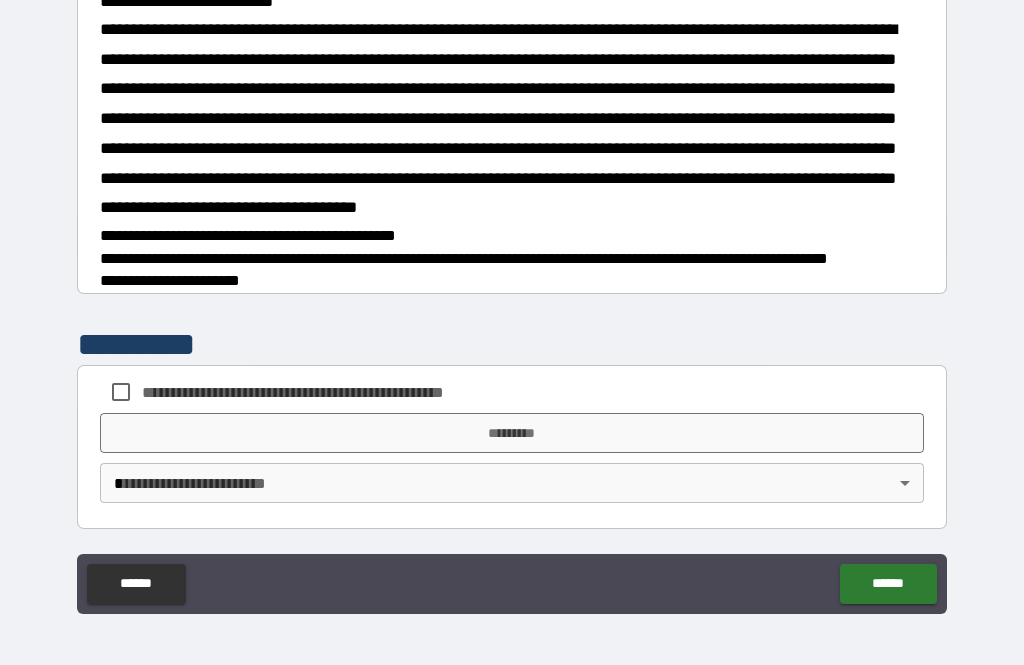 type on "**********" 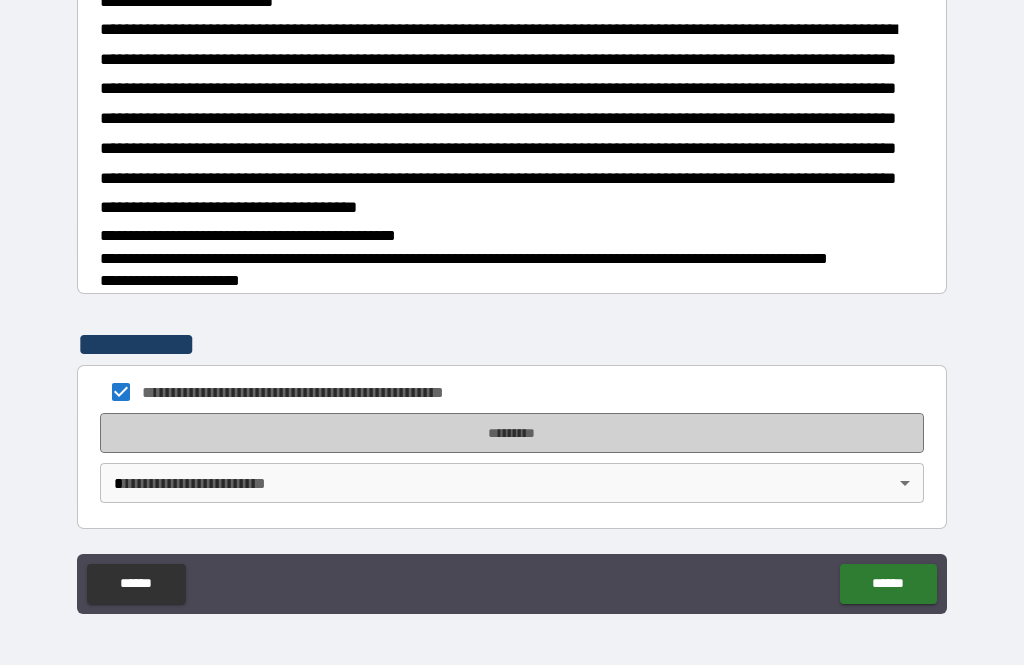 click on "*********" at bounding box center (512, 433) 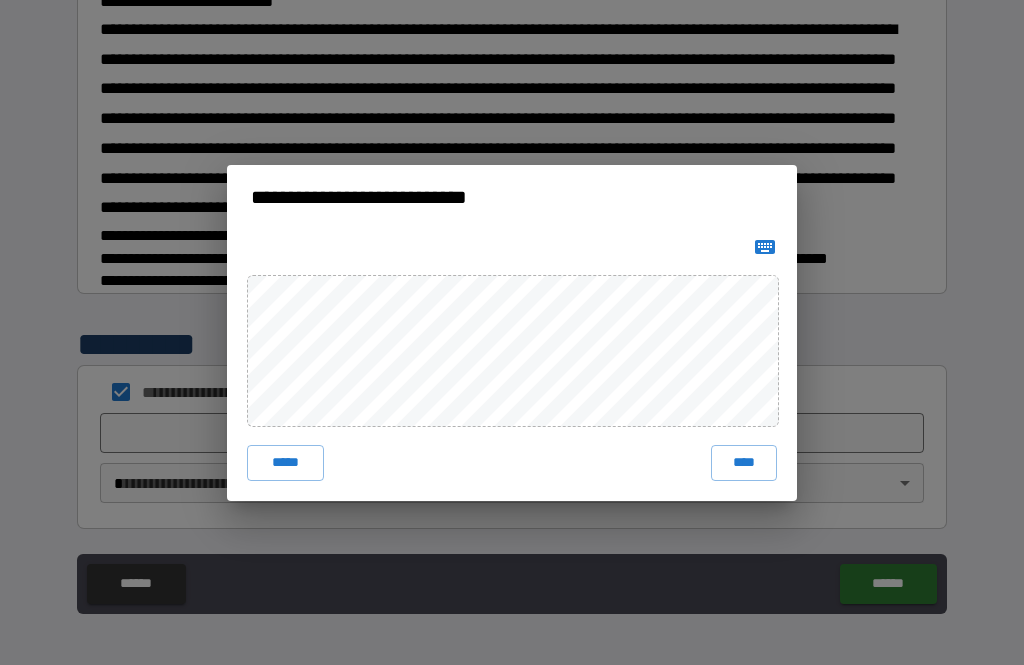 click on "****" at bounding box center [744, 463] 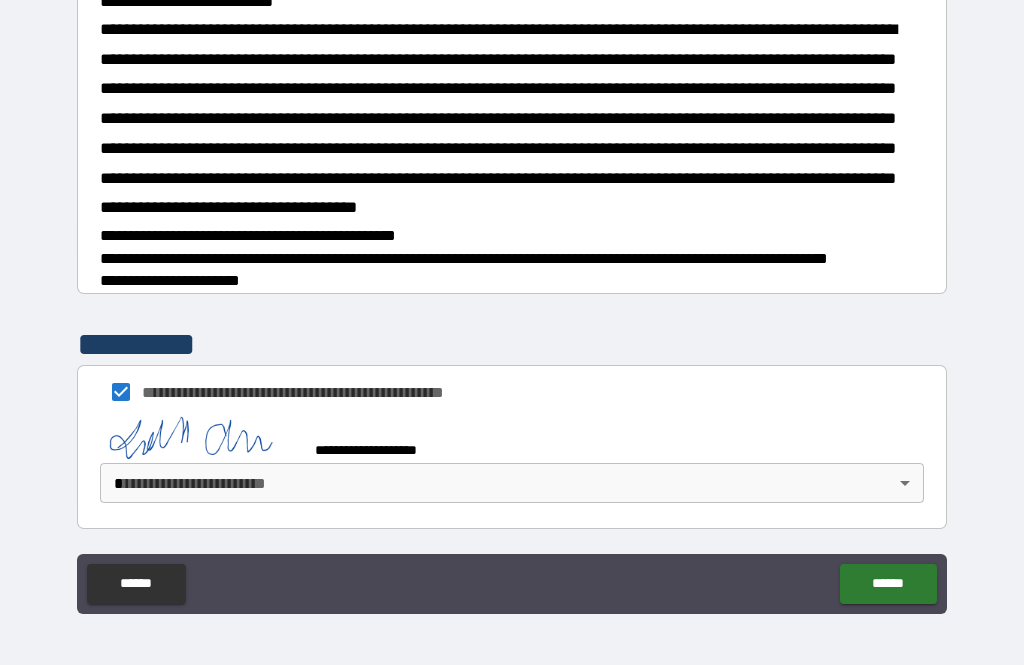 scroll, scrollTop: 1687, scrollLeft: 0, axis: vertical 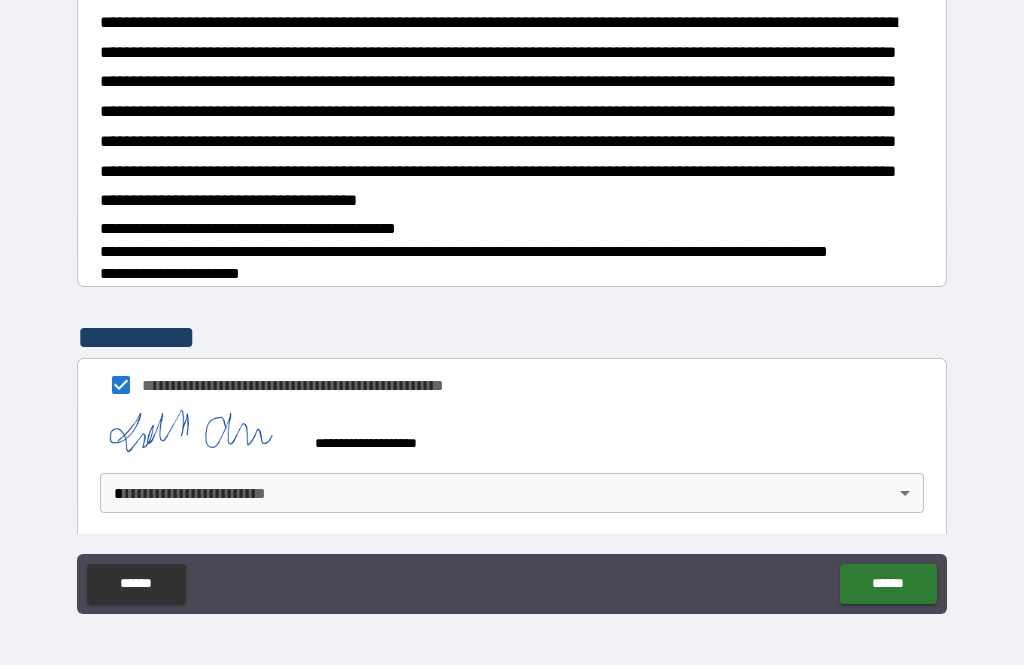 click on "**********" at bounding box center [512, 300] 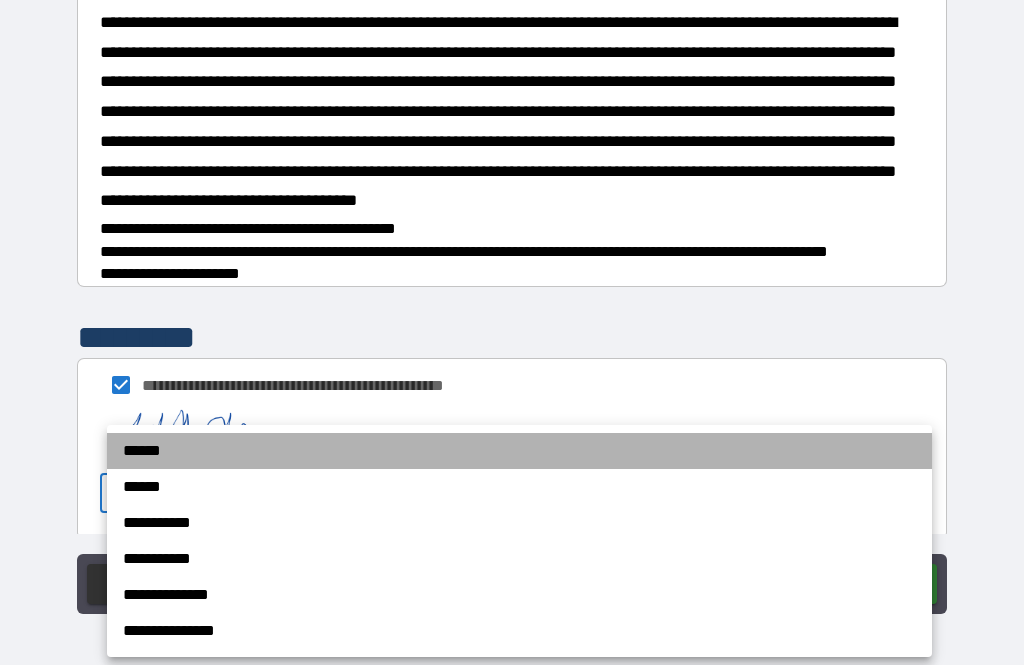 click on "******" at bounding box center [519, 451] 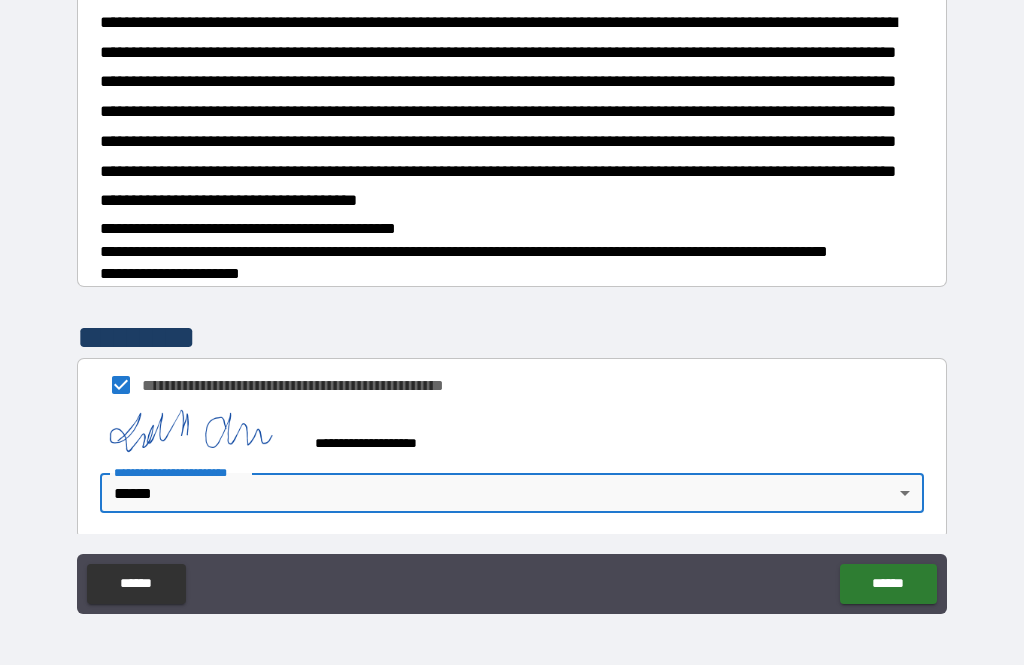 type on "******" 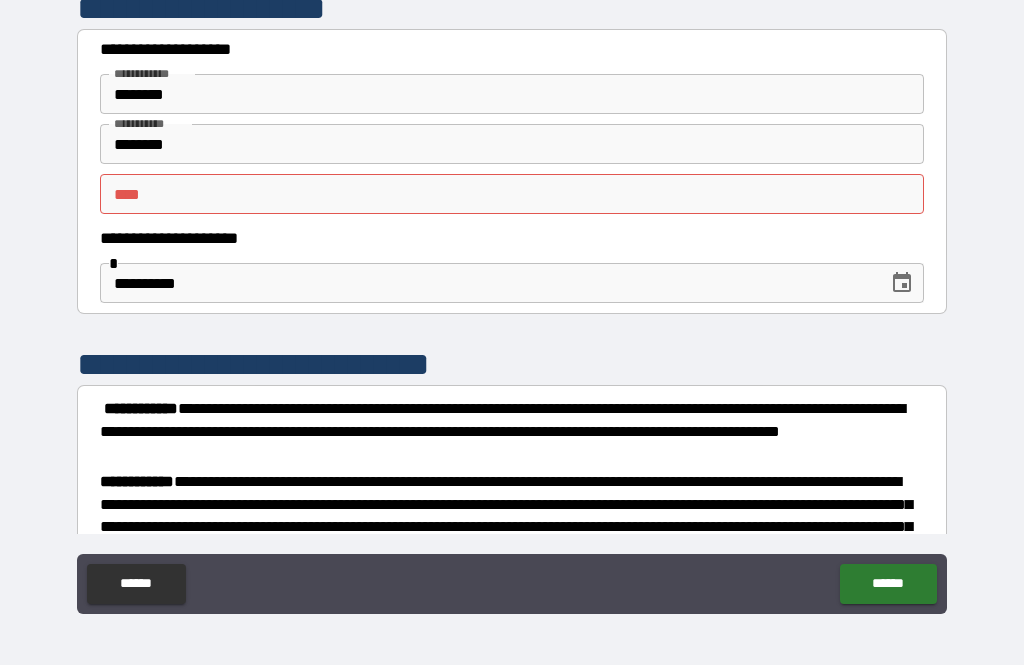 scroll, scrollTop: 0, scrollLeft: 0, axis: both 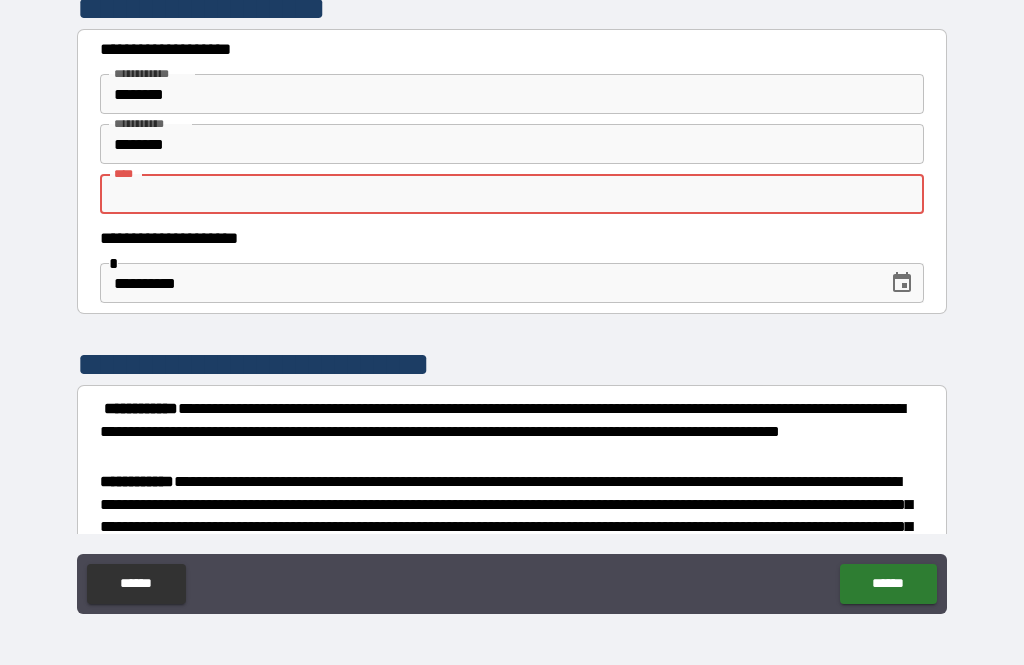 type on "*" 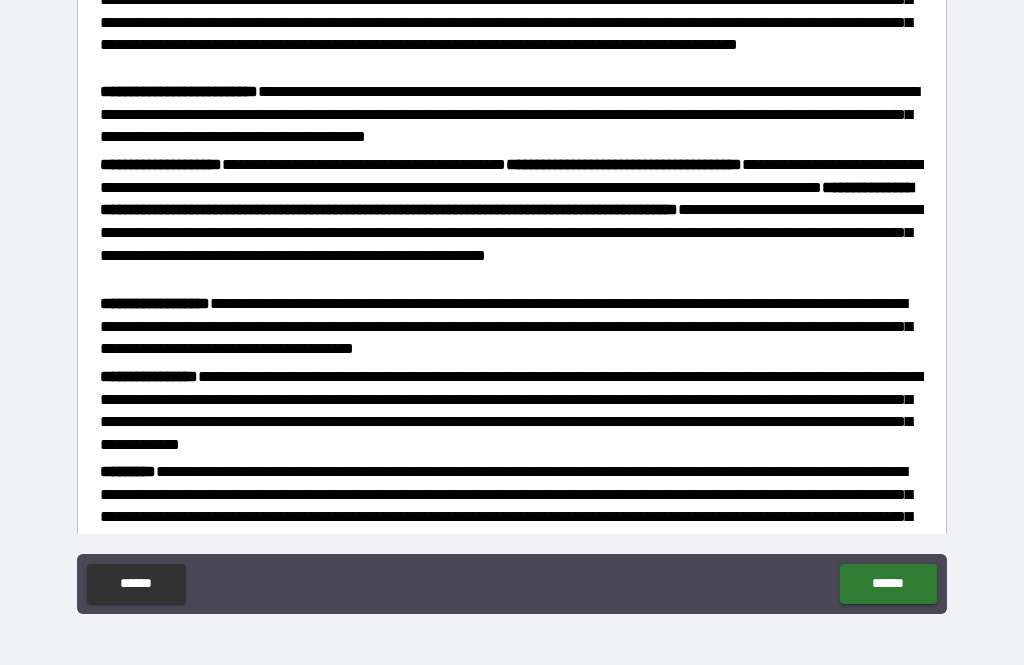scroll, scrollTop: 961, scrollLeft: 0, axis: vertical 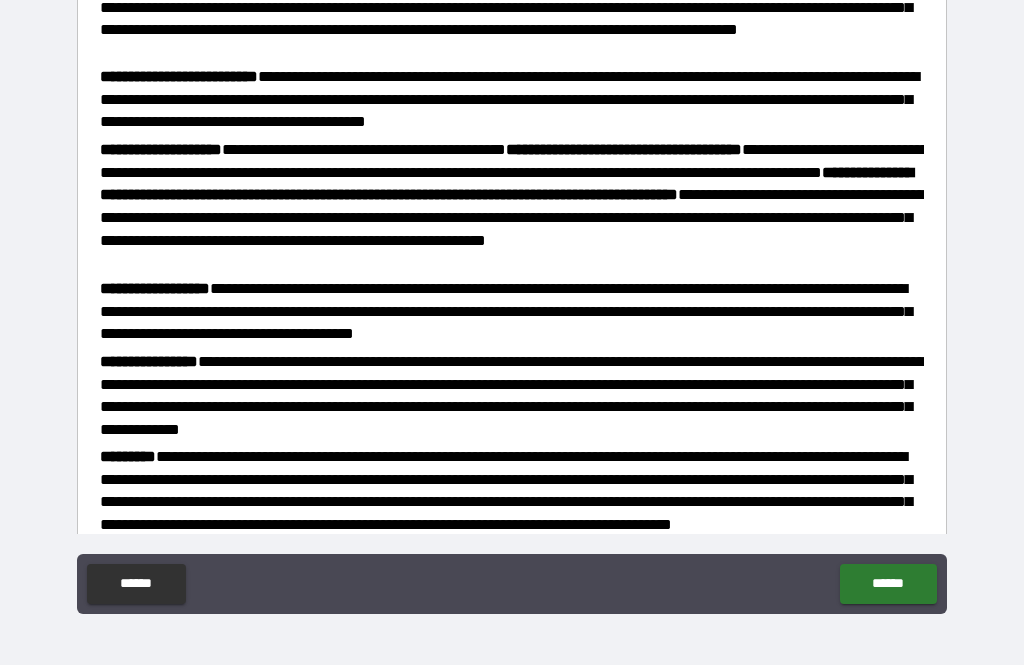 click on "******" at bounding box center (888, 584) 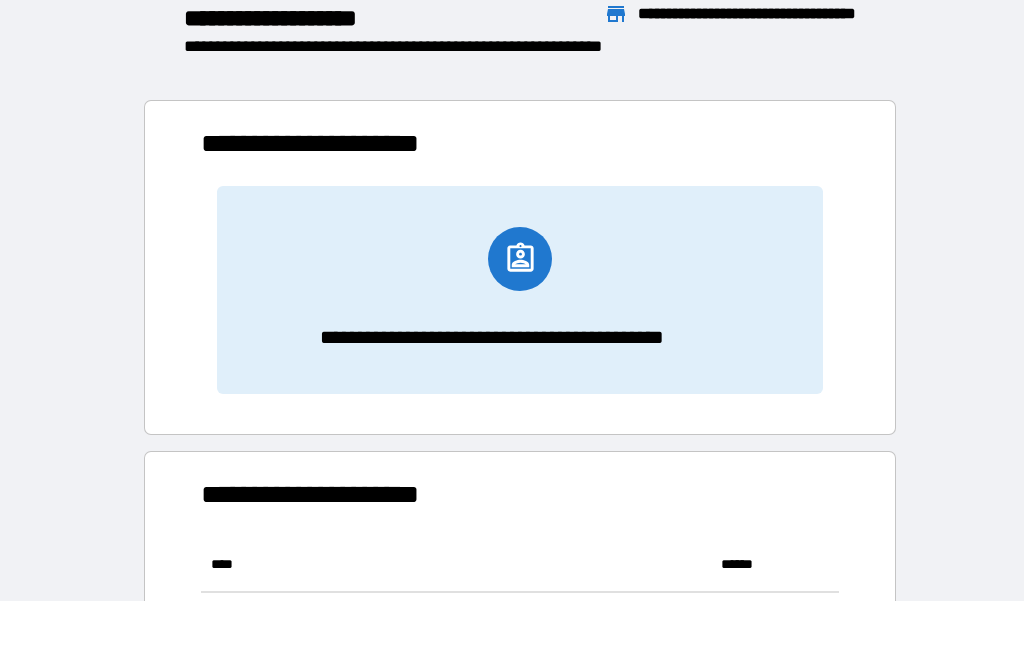 scroll, scrollTop: 1, scrollLeft: 1, axis: both 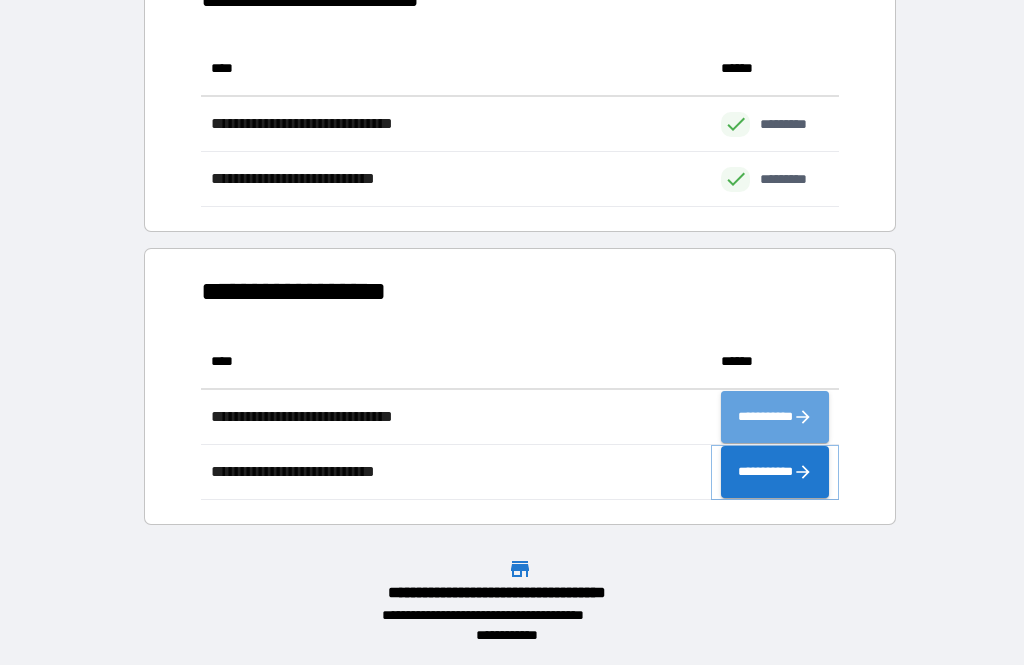click on "**********" at bounding box center [775, 472] 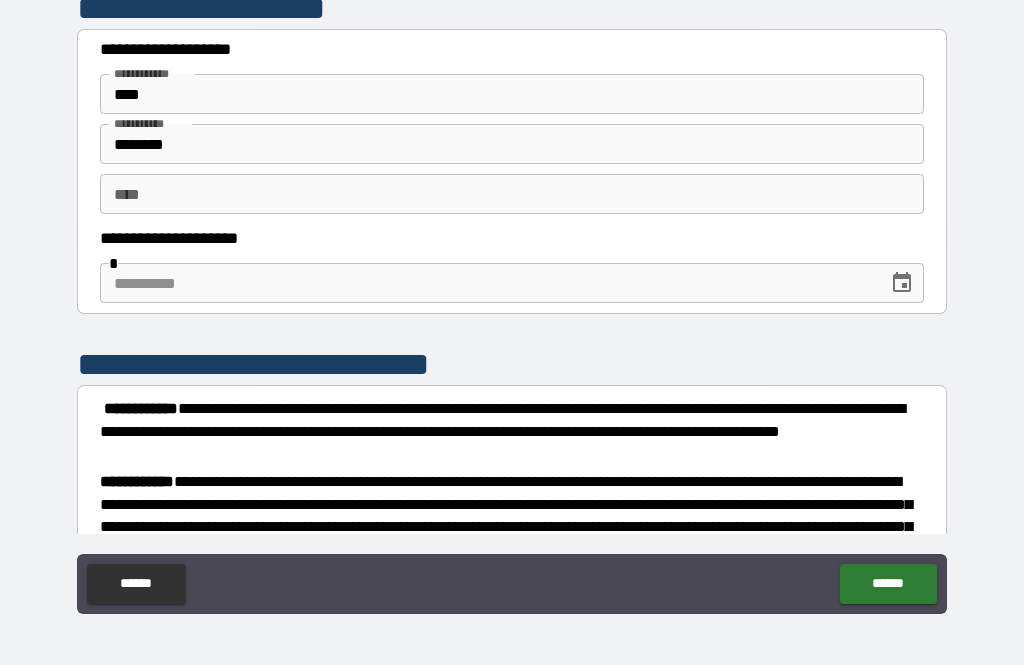 click at bounding box center [487, 283] 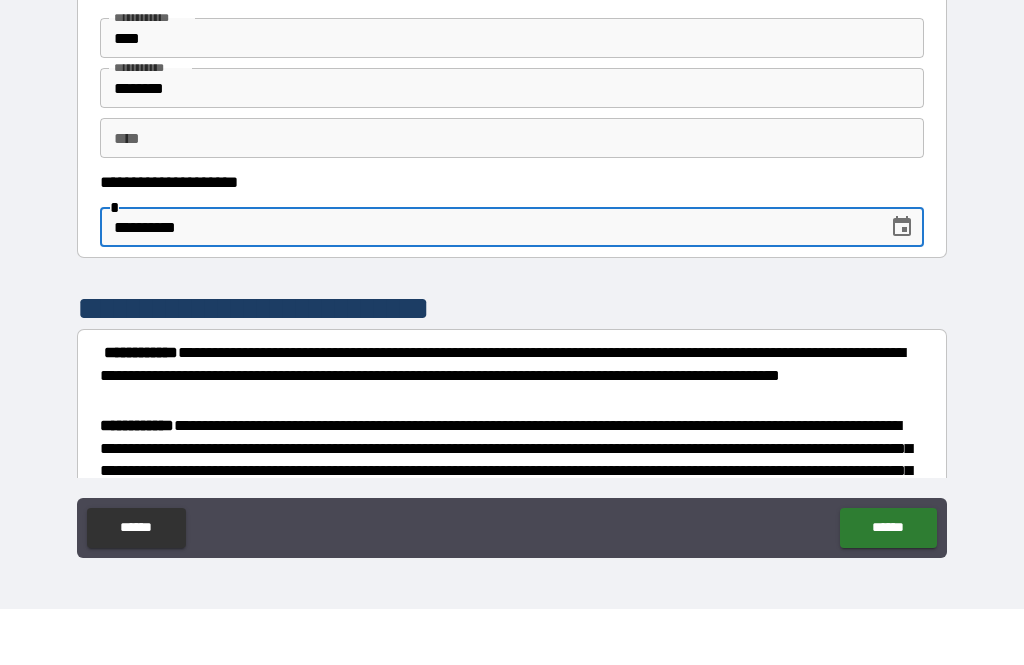 type on "**********" 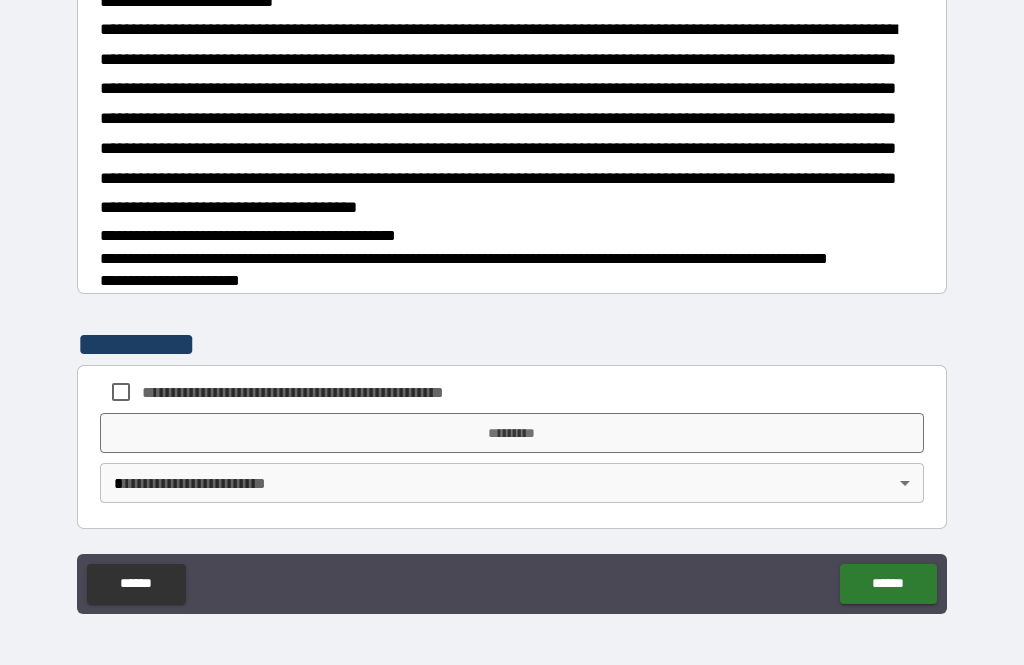 scroll, scrollTop: 1697, scrollLeft: 0, axis: vertical 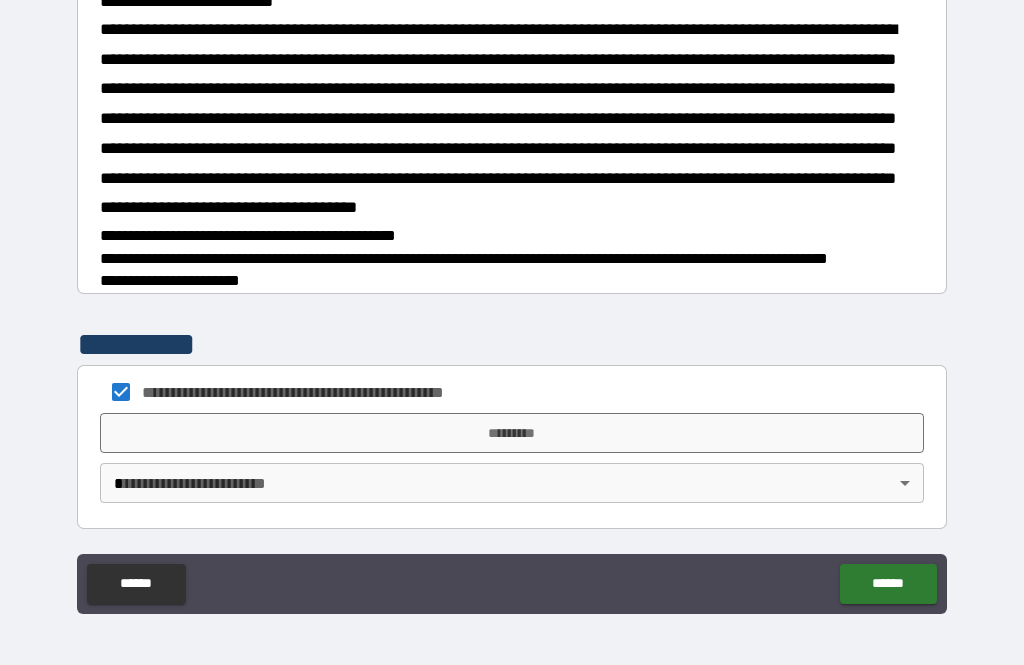 click on "*********" at bounding box center [512, 433] 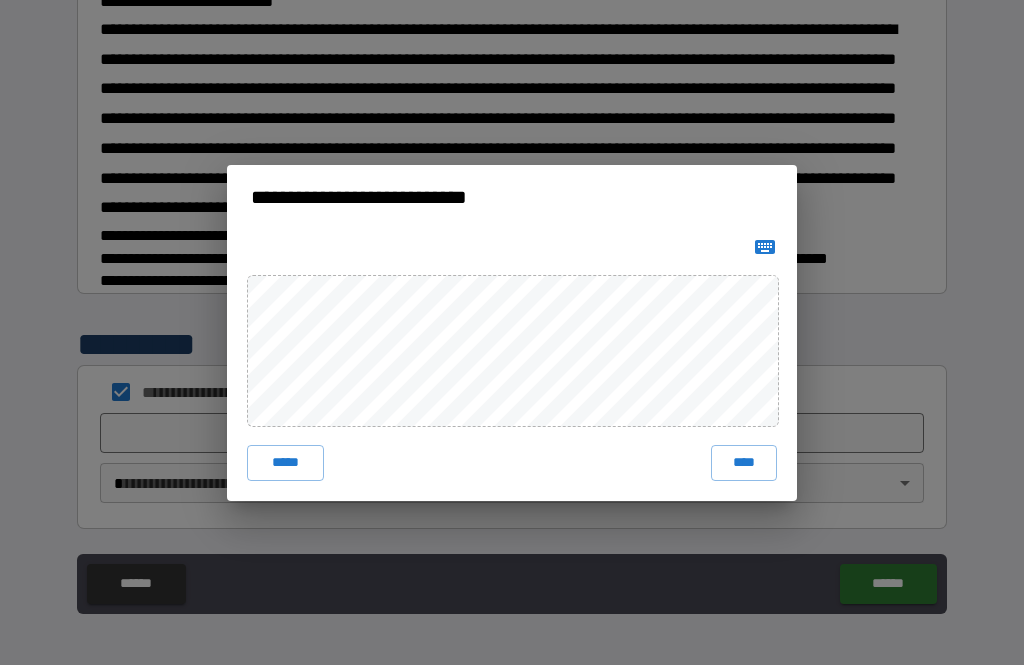 click on "****" at bounding box center (744, 463) 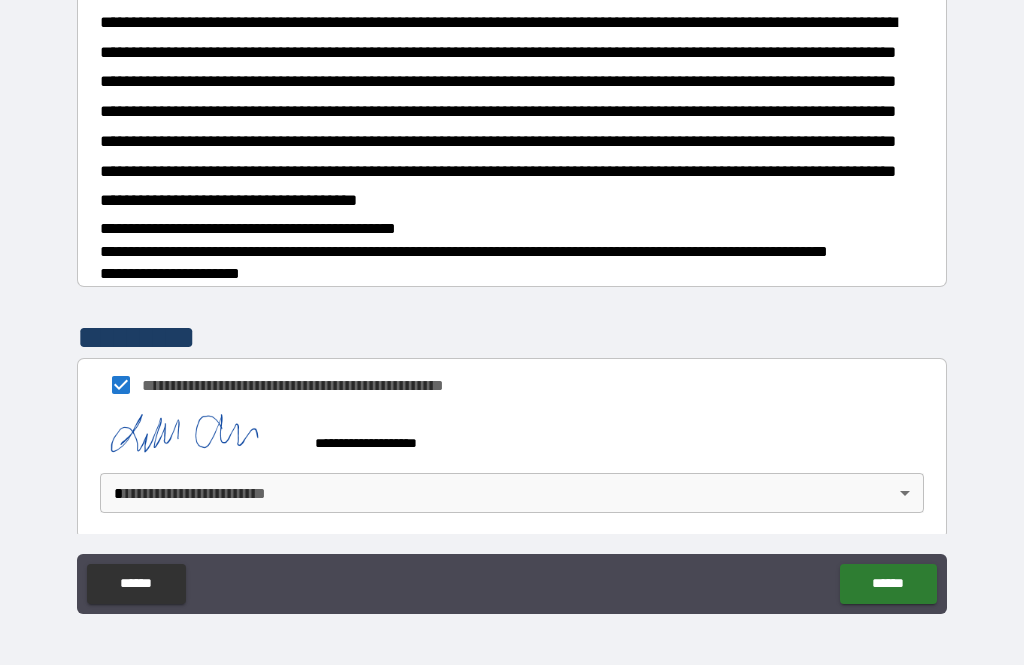 click on "**********" at bounding box center [512, 300] 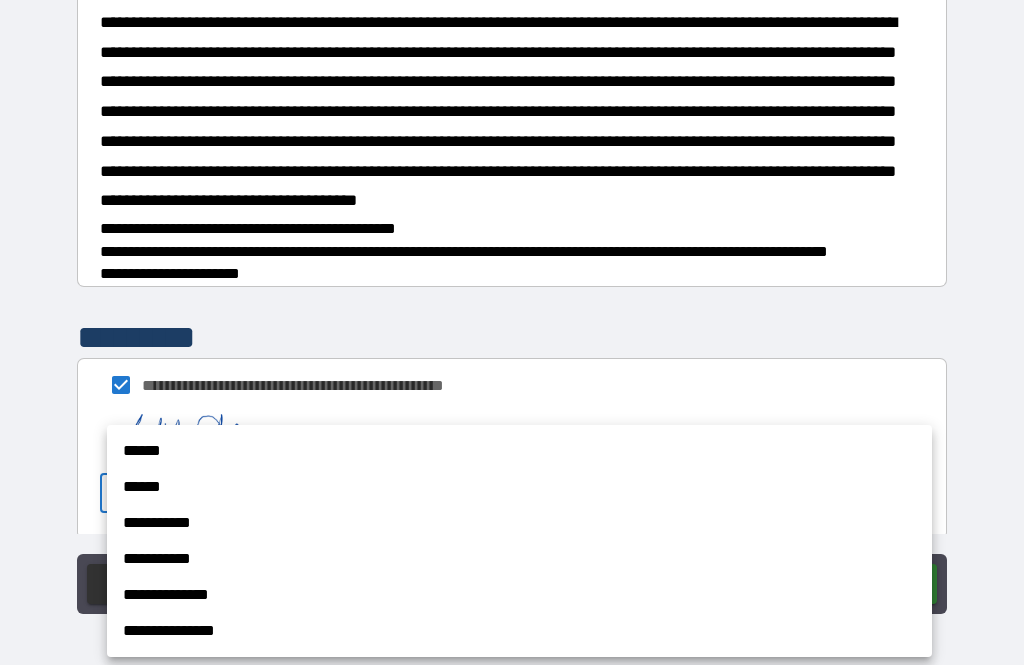 click on "******" at bounding box center [519, 451] 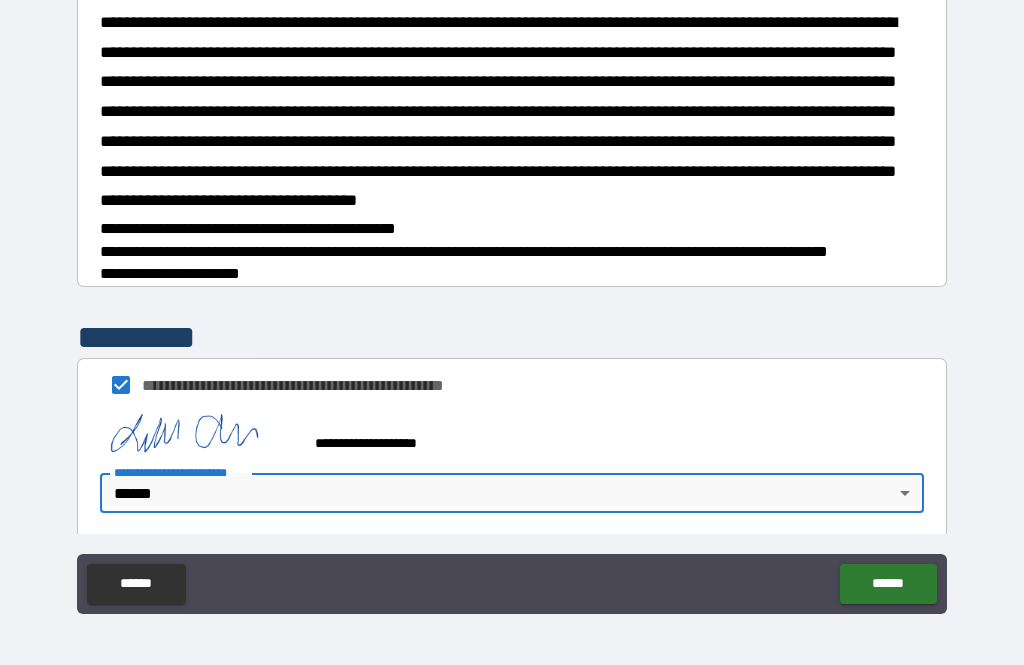 click on "******" at bounding box center [888, 584] 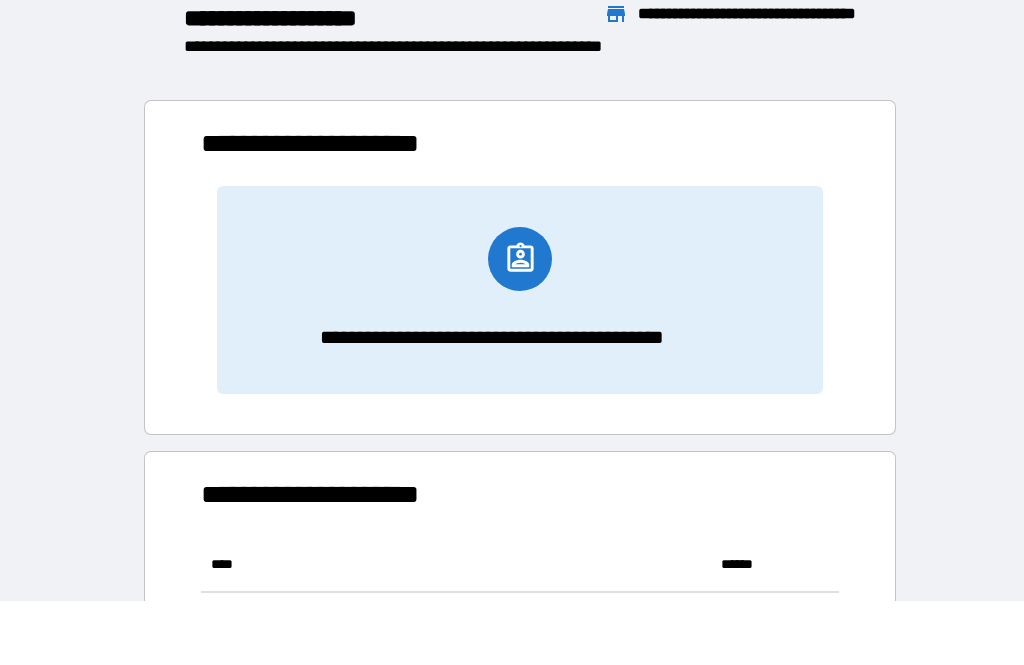 scroll, scrollTop: 1, scrollLeft: 1, axis: both 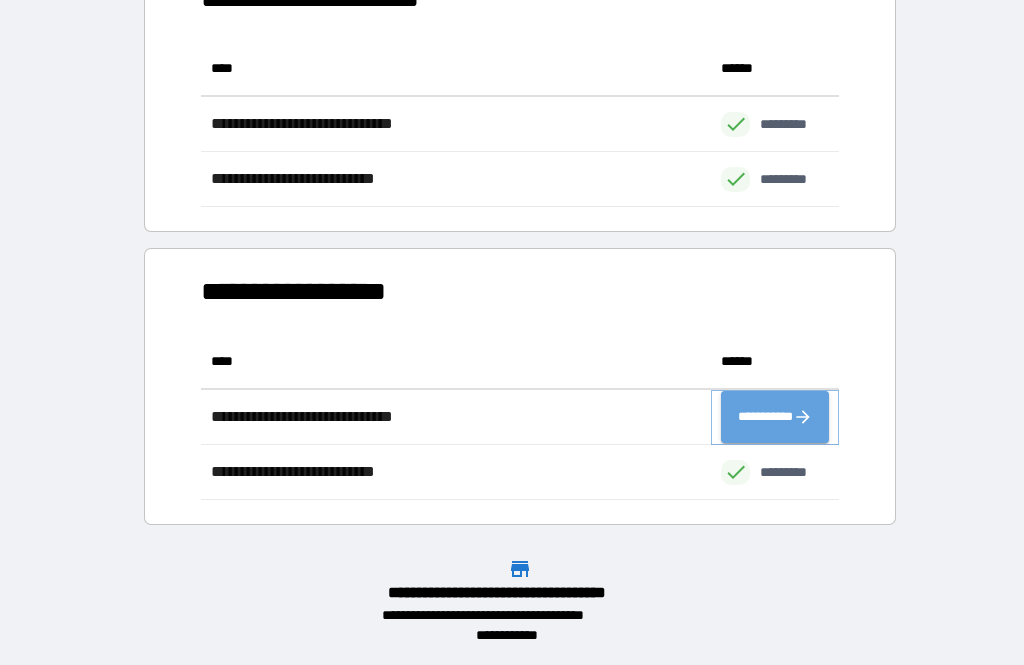click on "**********" at bounding box center (775, 417) 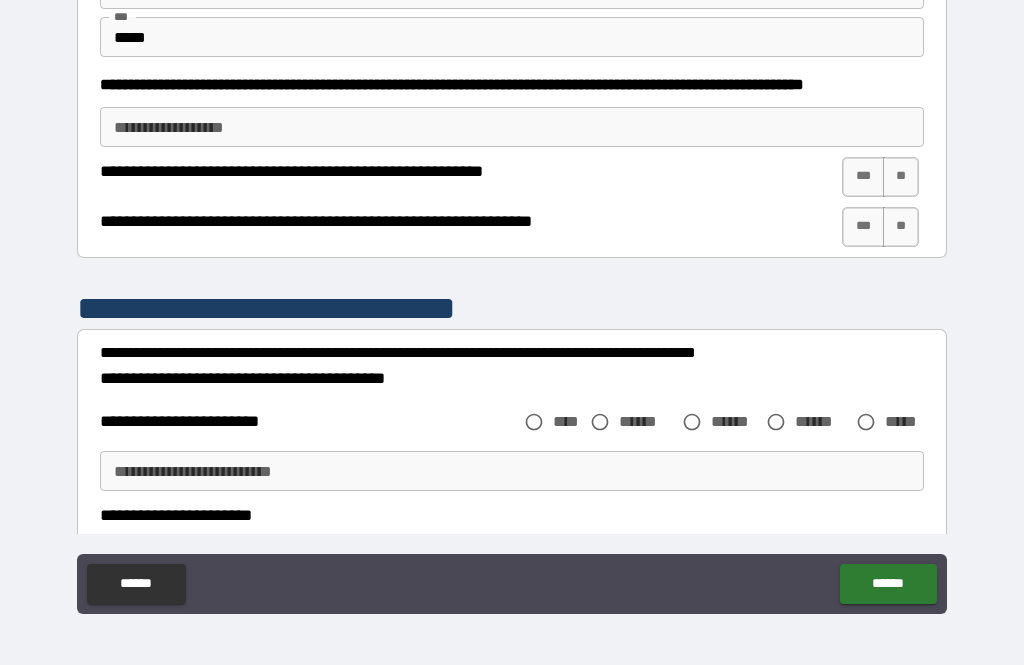 scroll, scrollTop: 938, scrollLeft: 0, axis: vertical 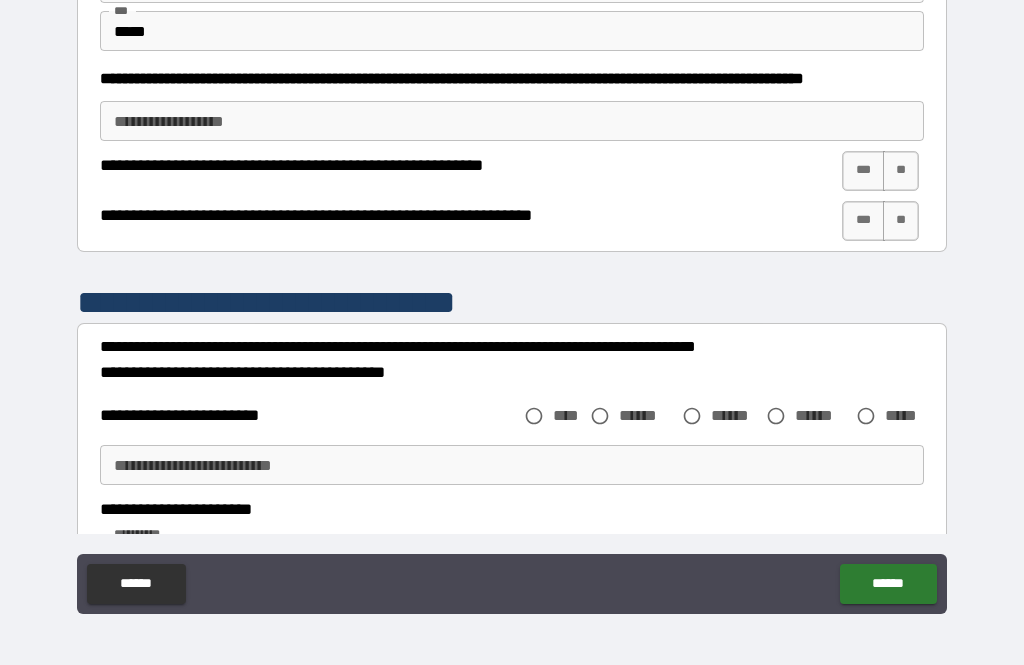 click on "***" at bounding box center [863, 171] 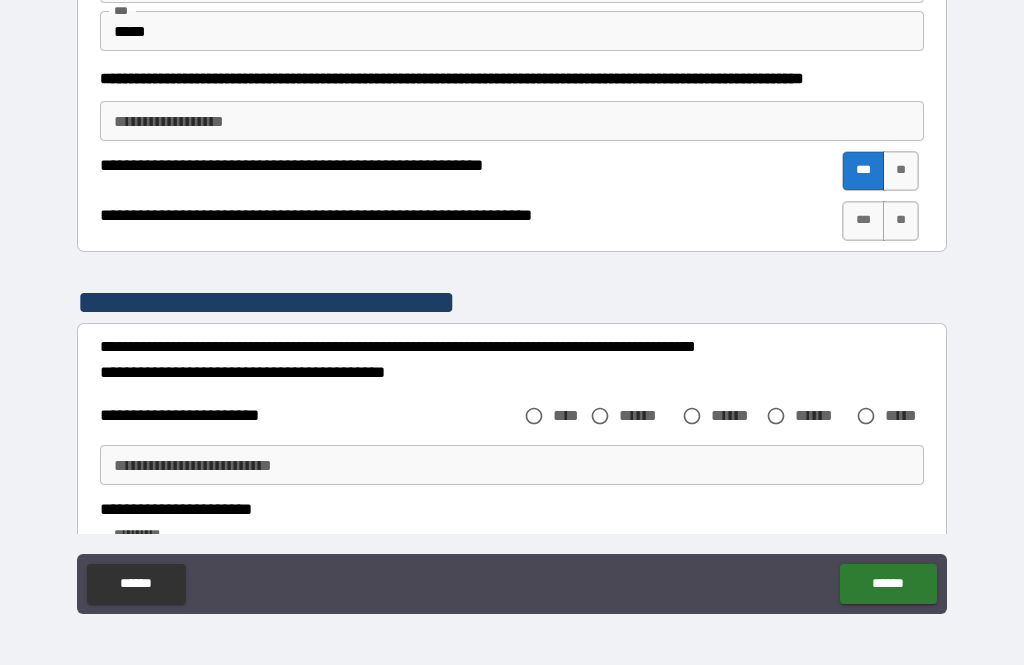 click on "***" at bounding box center [863, 221] 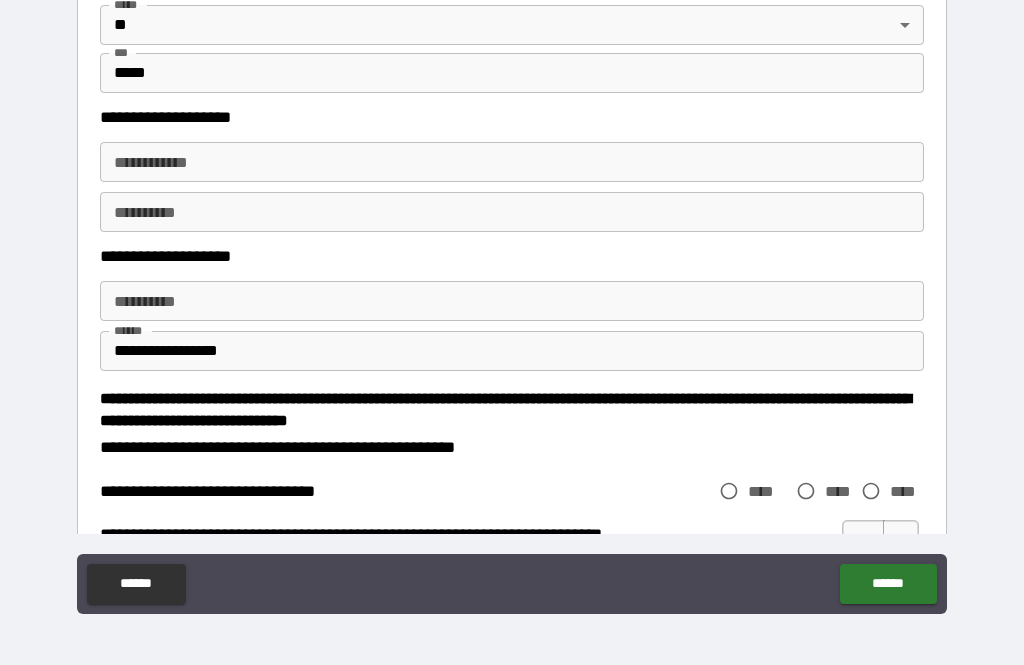scroll, scrollTop: 2028, scrollLeft: 0, axis: vertical 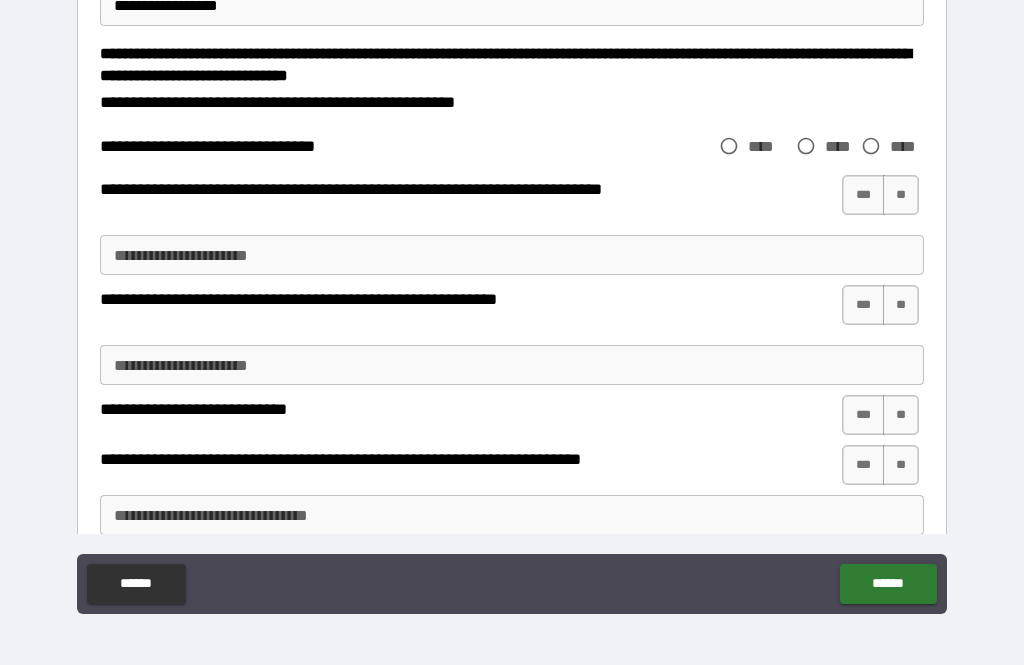 type on "**********" 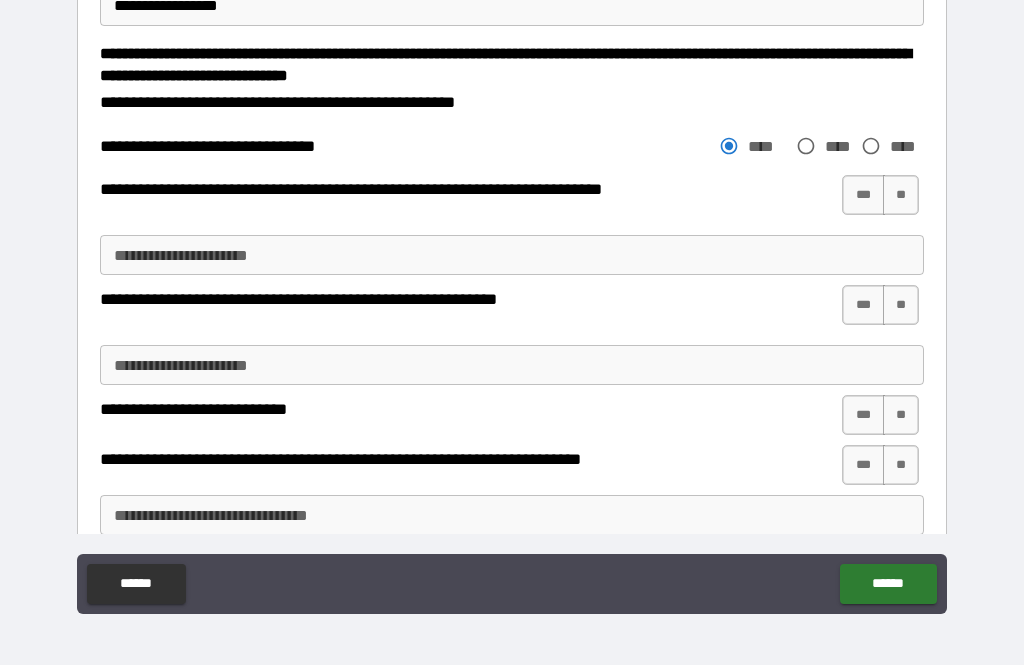 click on "**" at bounding box center [901, 195] 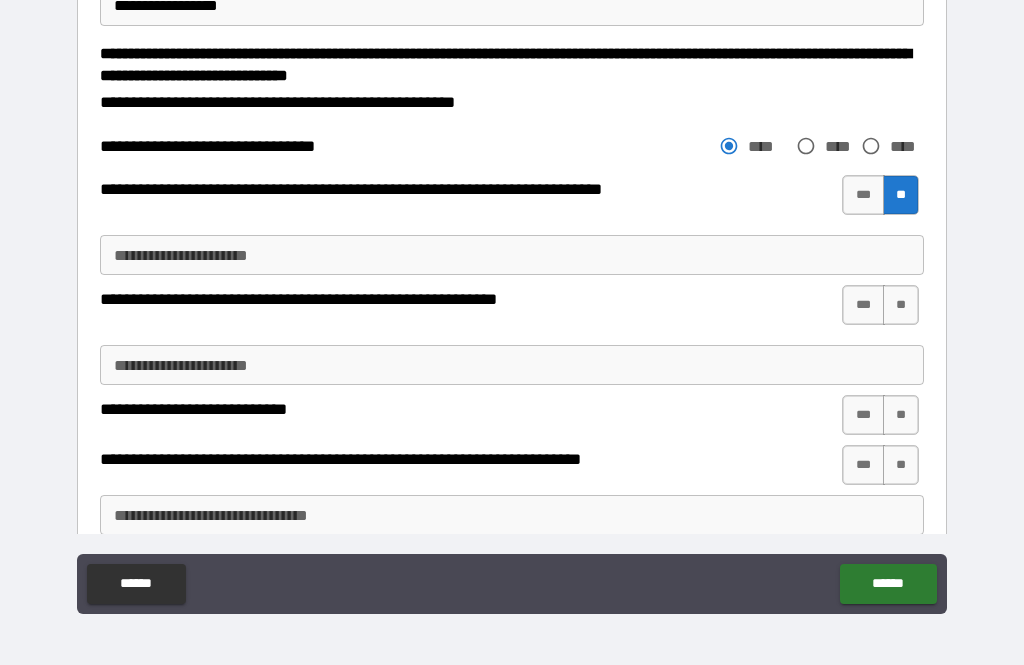 click on "***" at bounding box center [863, 305] 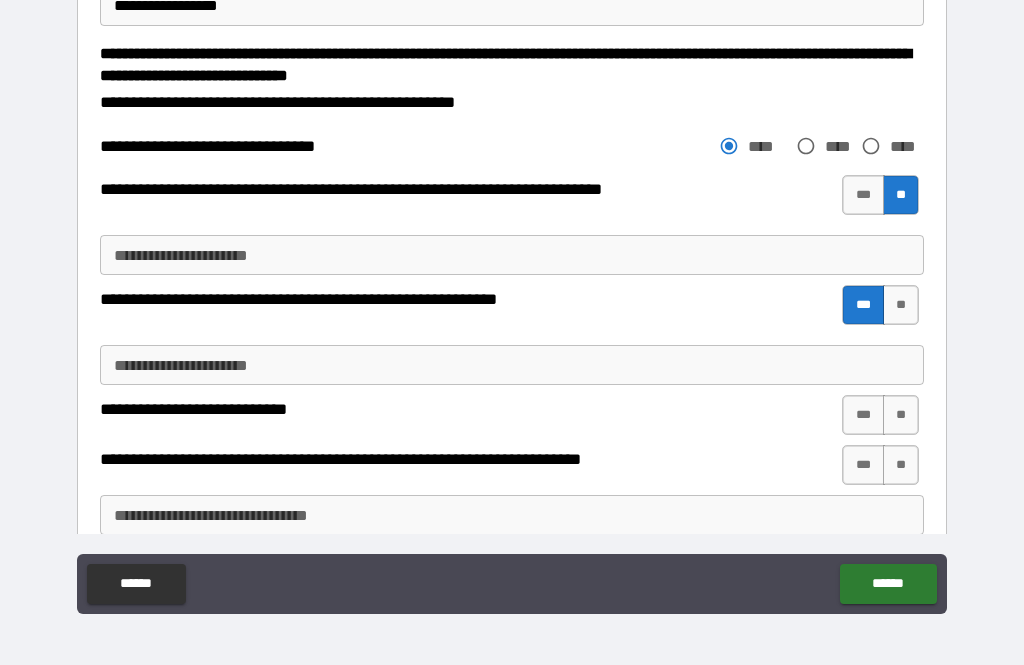 click on "**********" at bounding box center [512, 365] 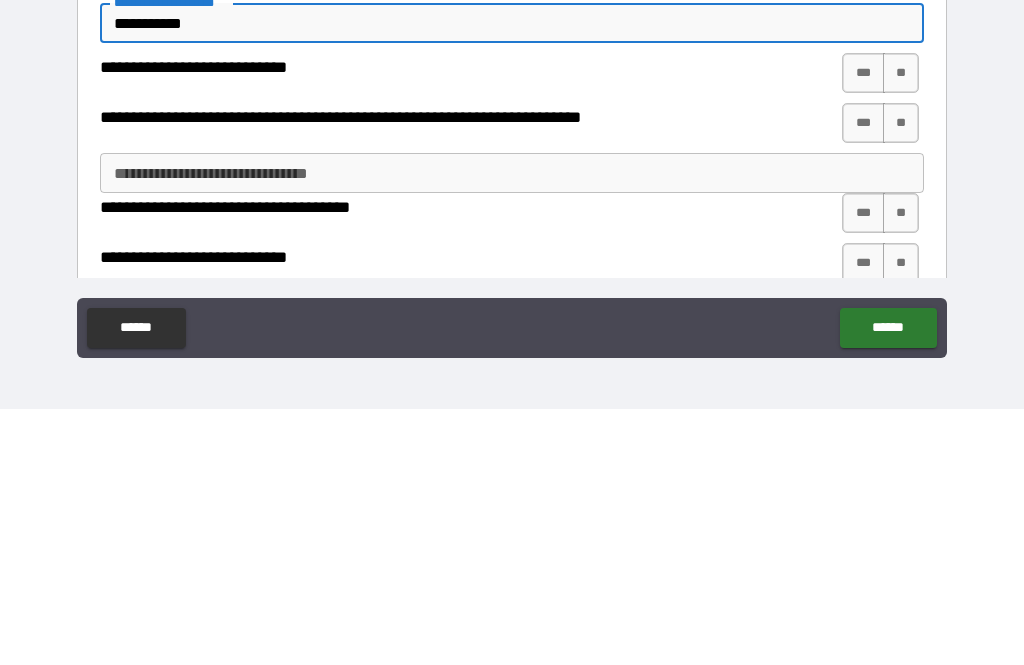 scroll, scrollTop: 2456, scrollLeft: 0, axis: vertical 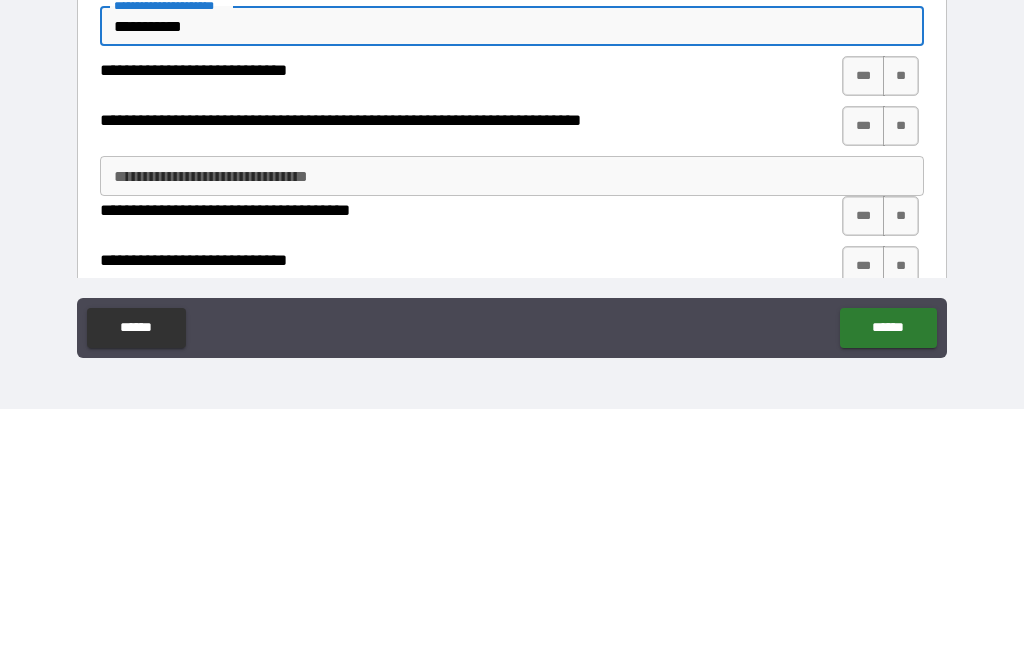 type on "**********" 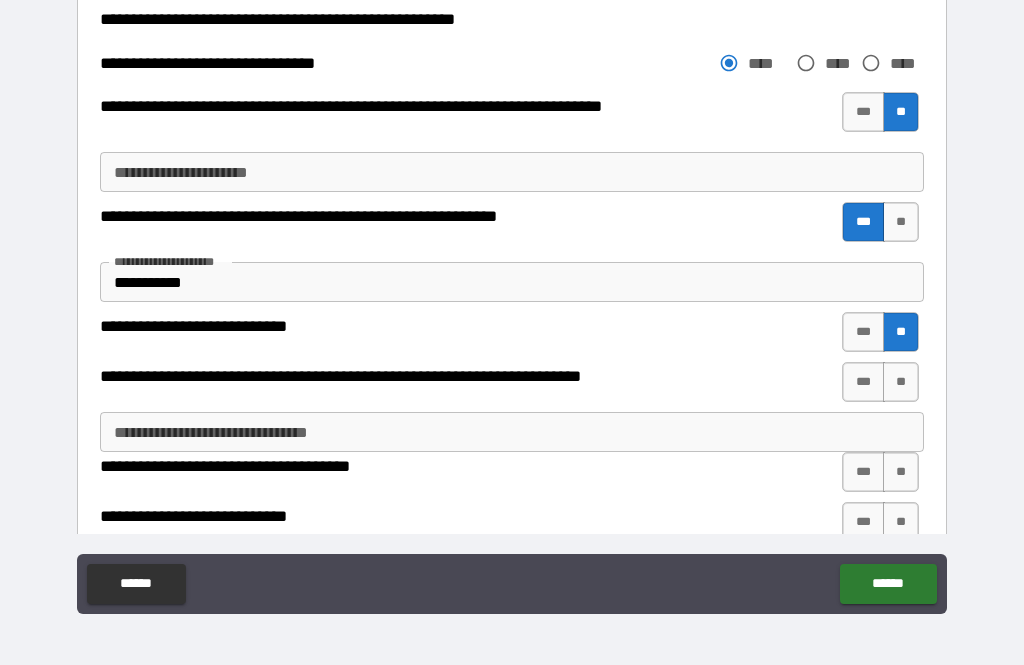 click on "**" at bounding box center (901, 382) 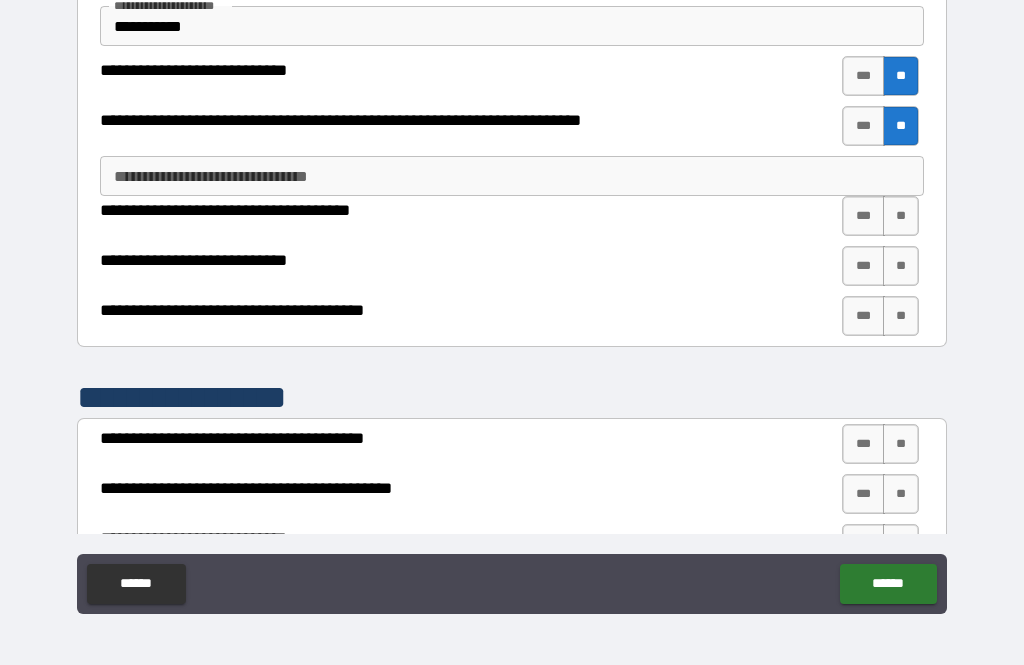 scroll, scrollTop: 2713, scrollLeft: 0, axis: vertical 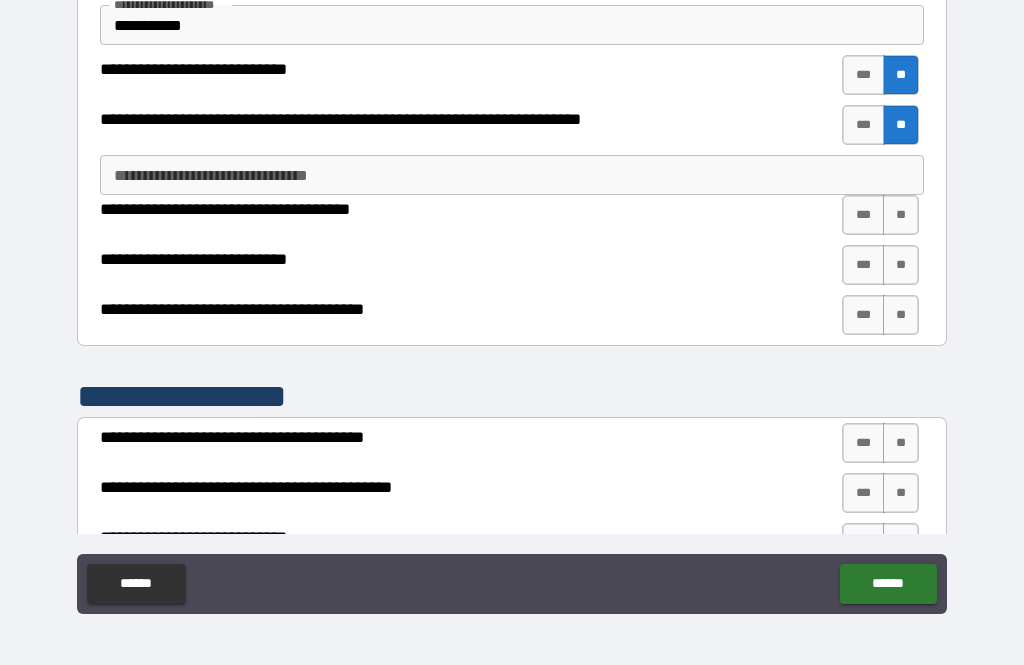 click on "**" at bounding box center (901, 215) 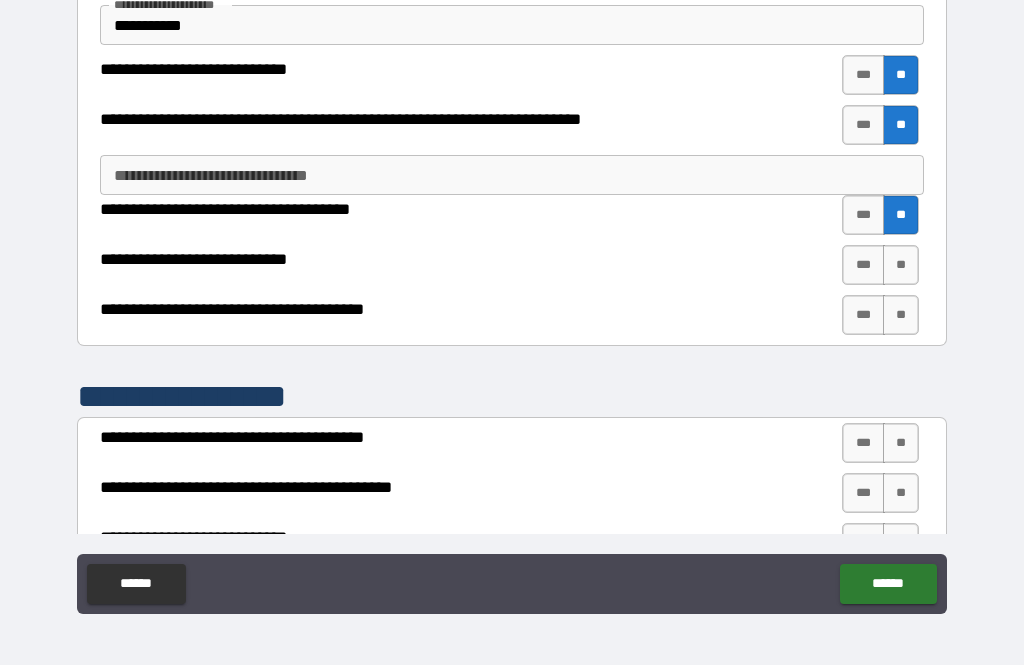 click on "**" at bounding box center [901, 265] 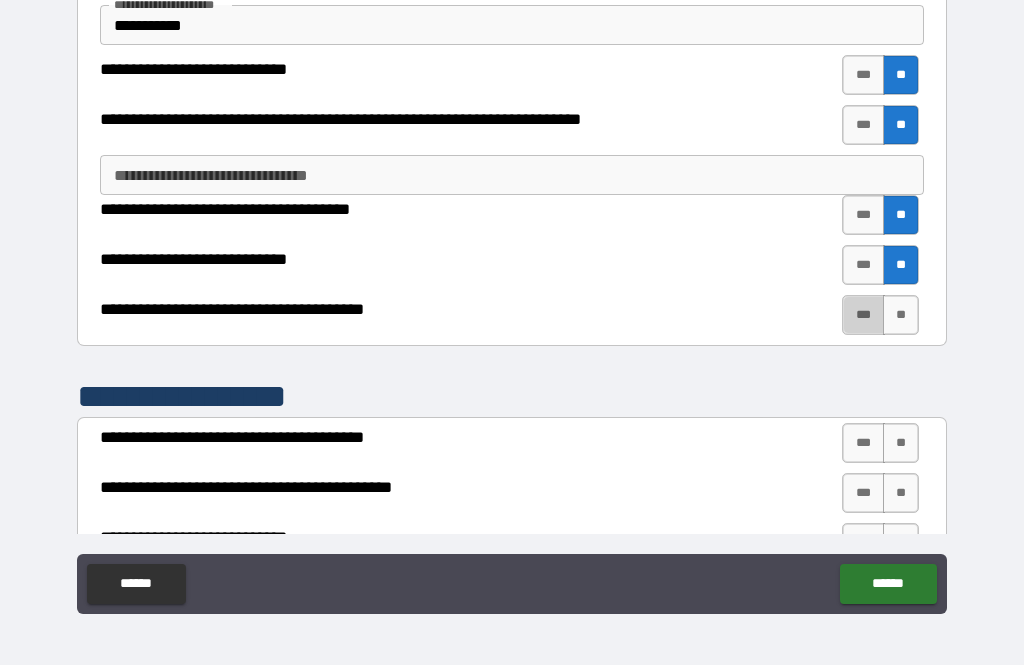 click on "***" at bounding box center (863, 315) 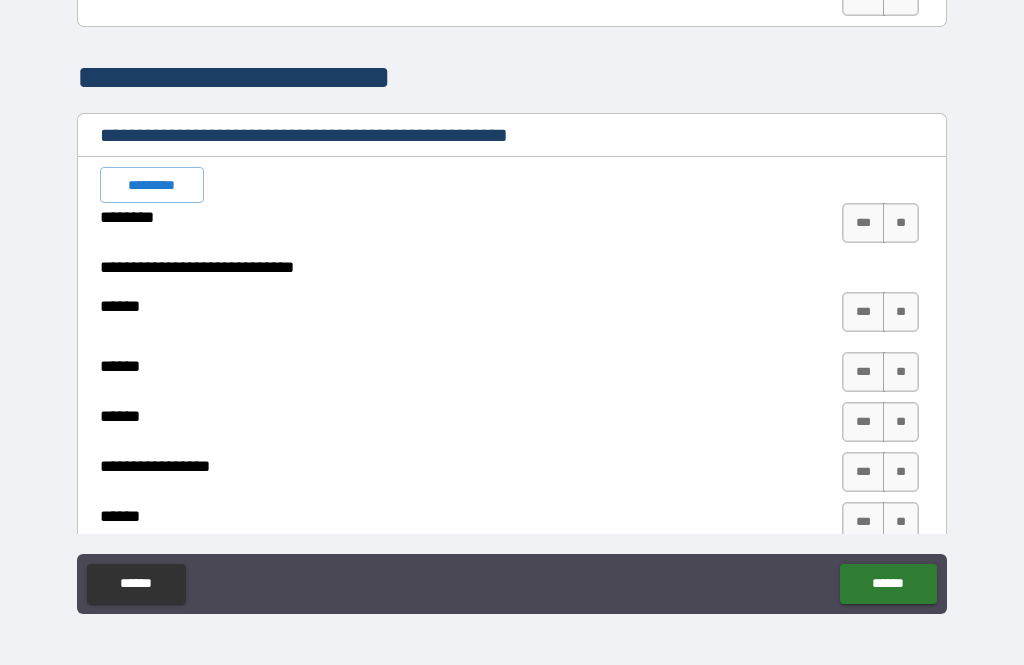 scroll, scrollTop: 3263, scrollLeft: 0, axis: vertical 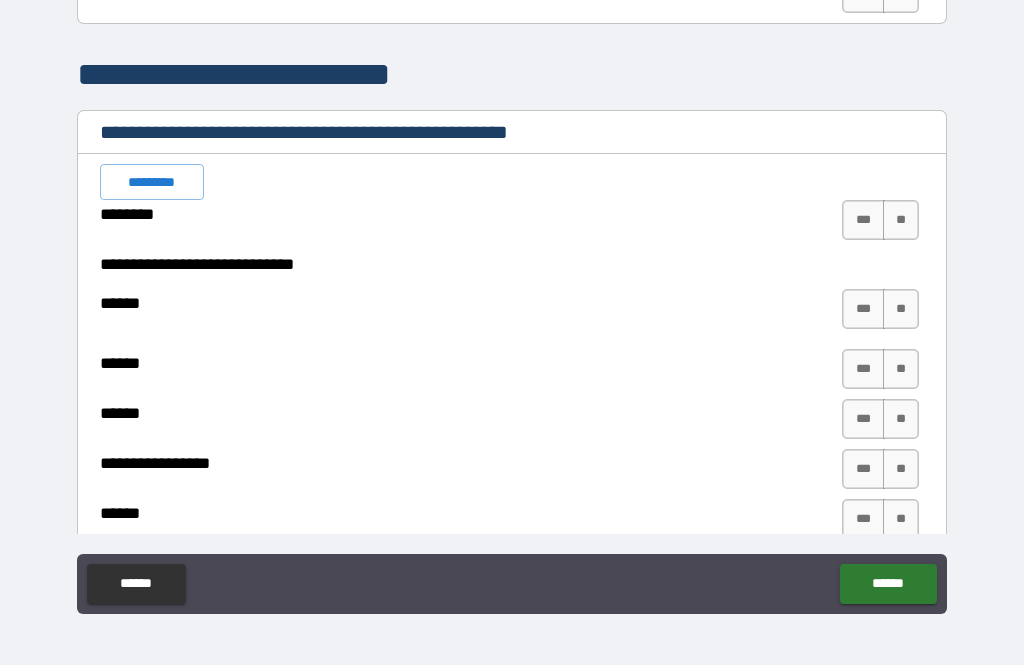 click on "*********" at bounding box center [152, 182] 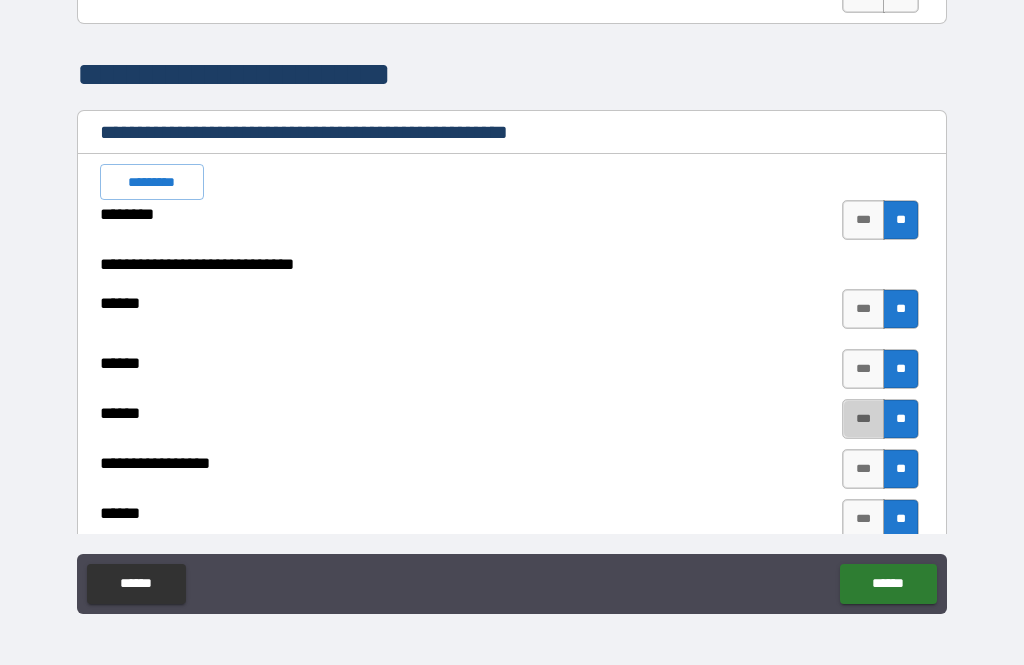 click on "***" at bounding box center (863, 419) 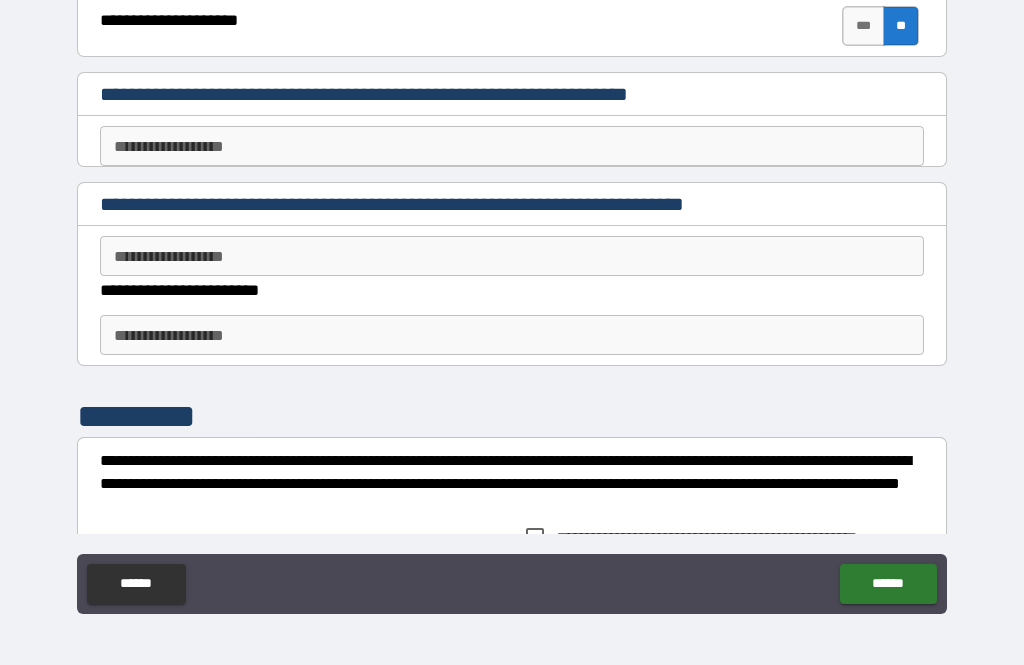 scroll, scrollTop: 4800, scrollLeft: 0, axis: vertical 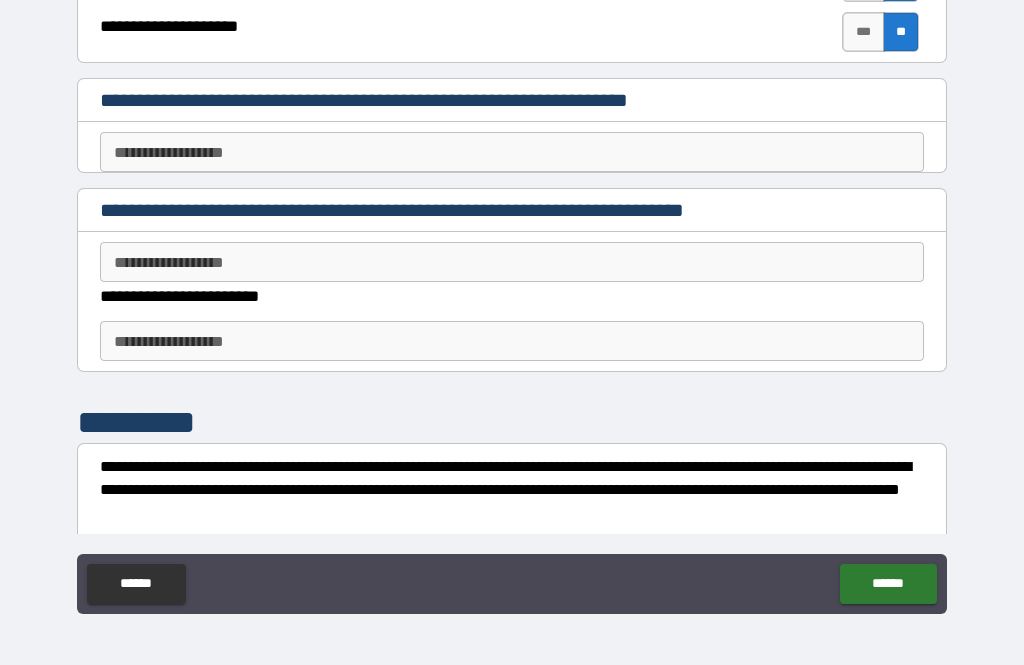 click on "**********" at bounding box center (512, 152) 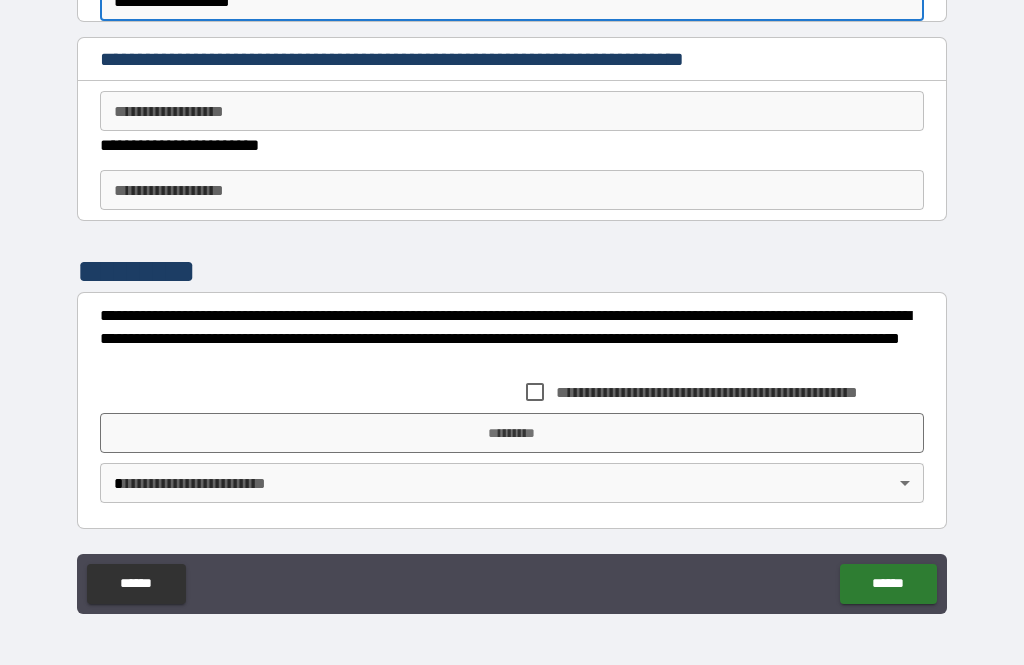 scroll, scrollTop: 4971, scrollLeft: 0, axis: vertical 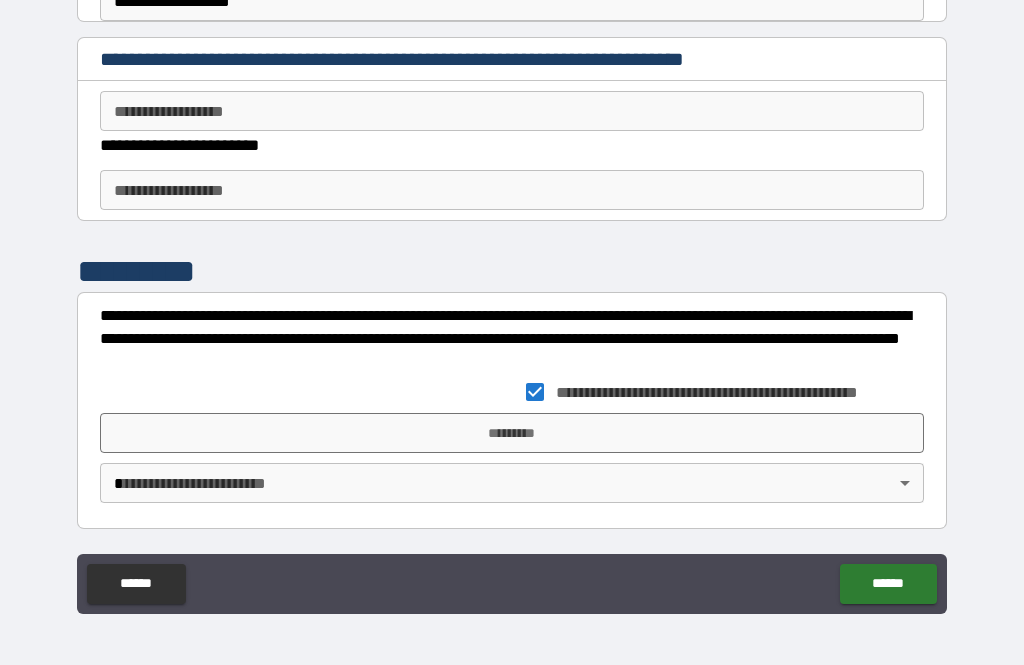 click on "*********" at bounding box center [512, 433] 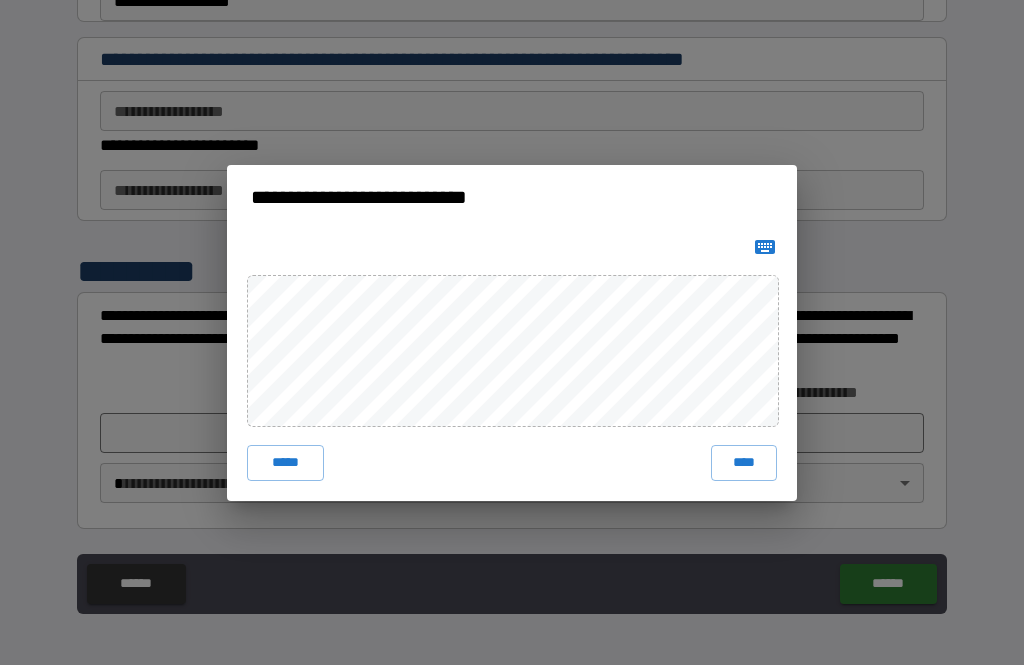 click on "****" at bounding box center [744, 463] 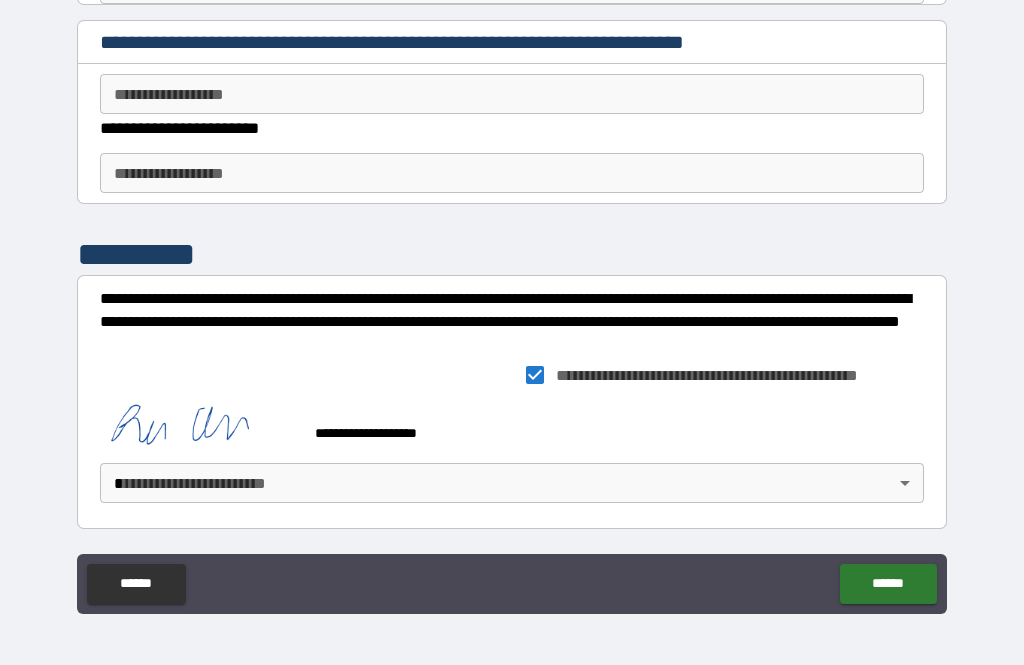 click on "**********" at bounding box center [512, 300] 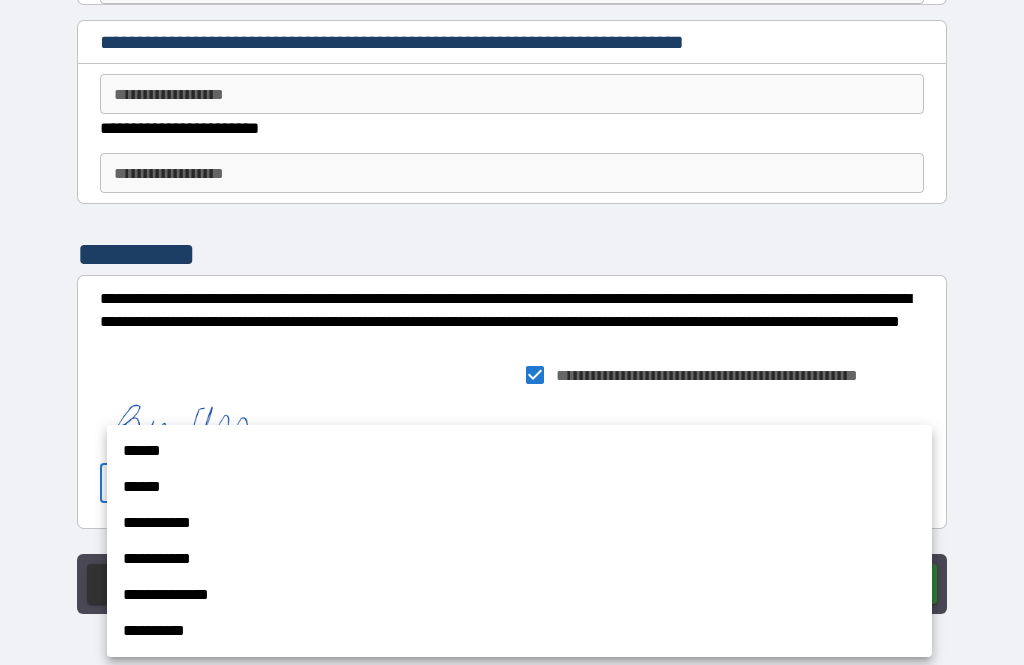 click on "******" at bounding box center (519, 451) 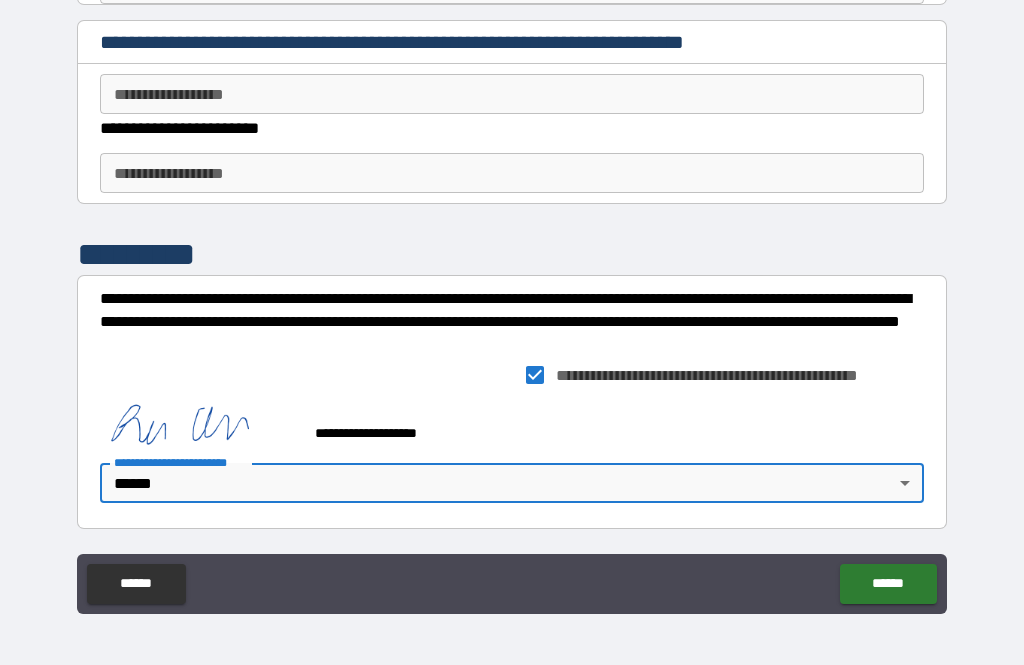 click on "******" at bounding box center [888, 584] 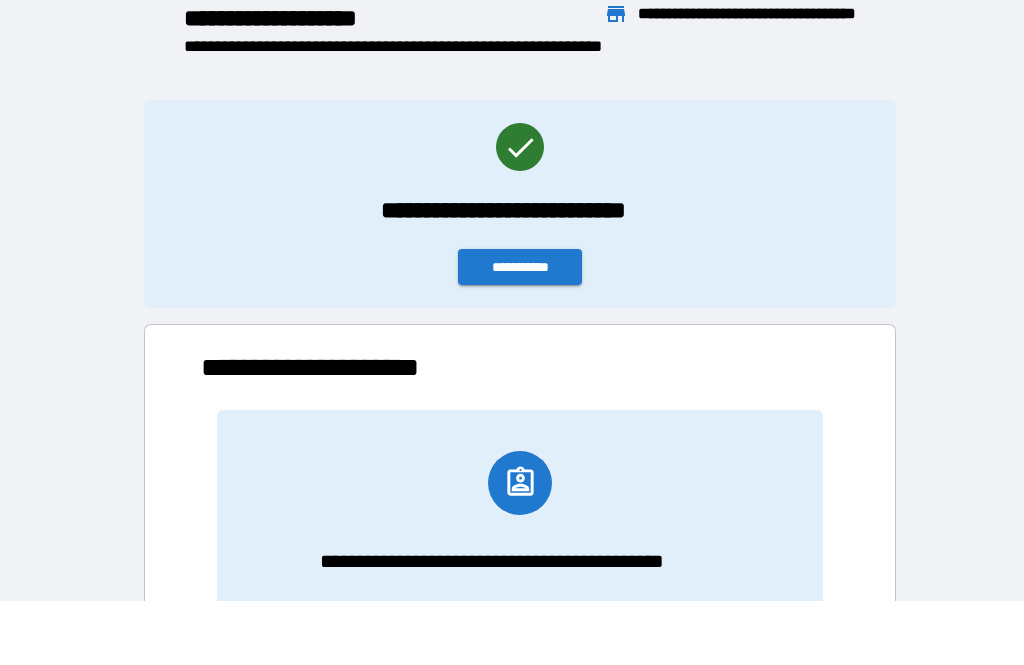 scroll, scrollTop: 1, scrollLeft: 1, axis: both 